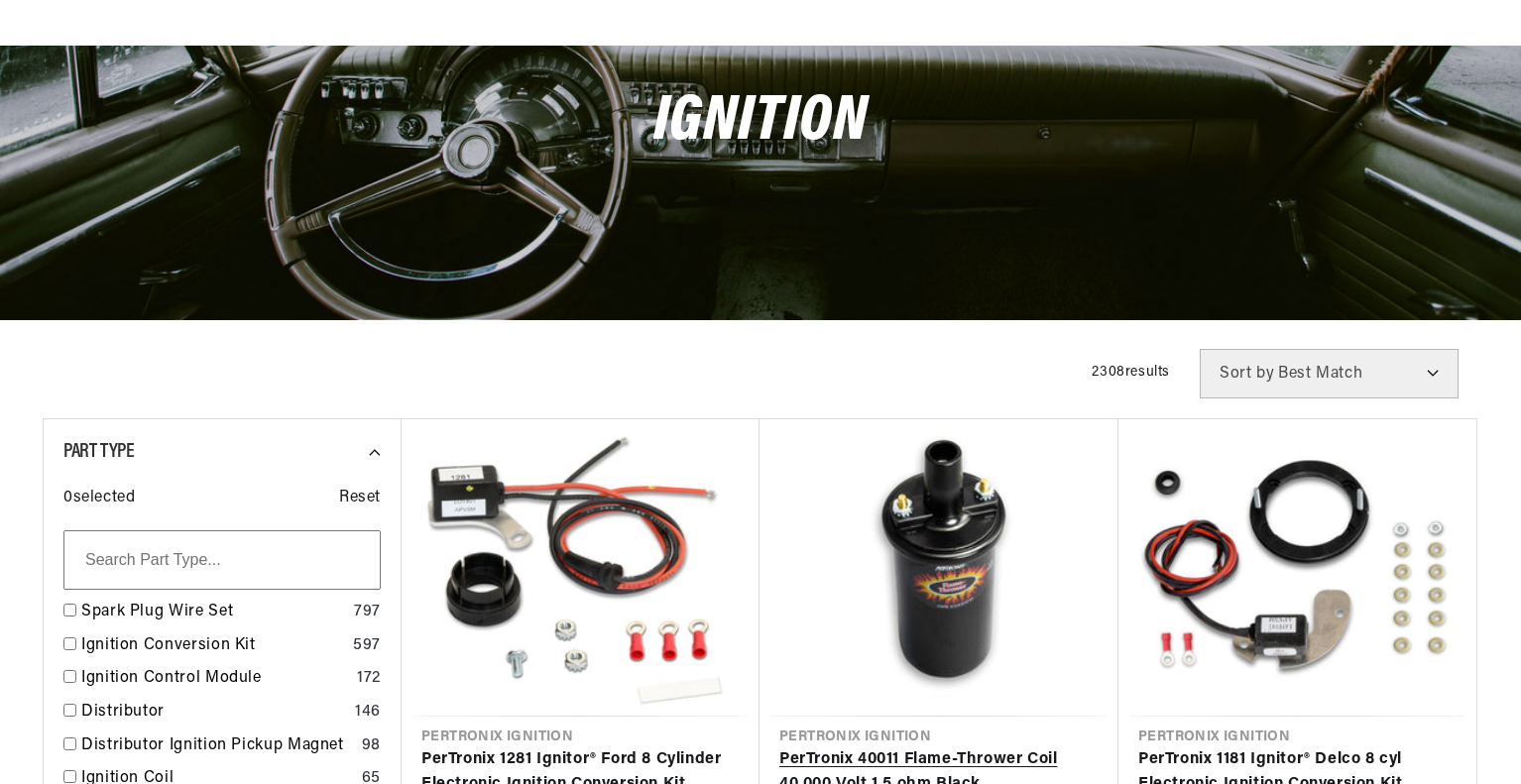scroll, scrollTop: 264, scrollLeft: 0, axis: vertical 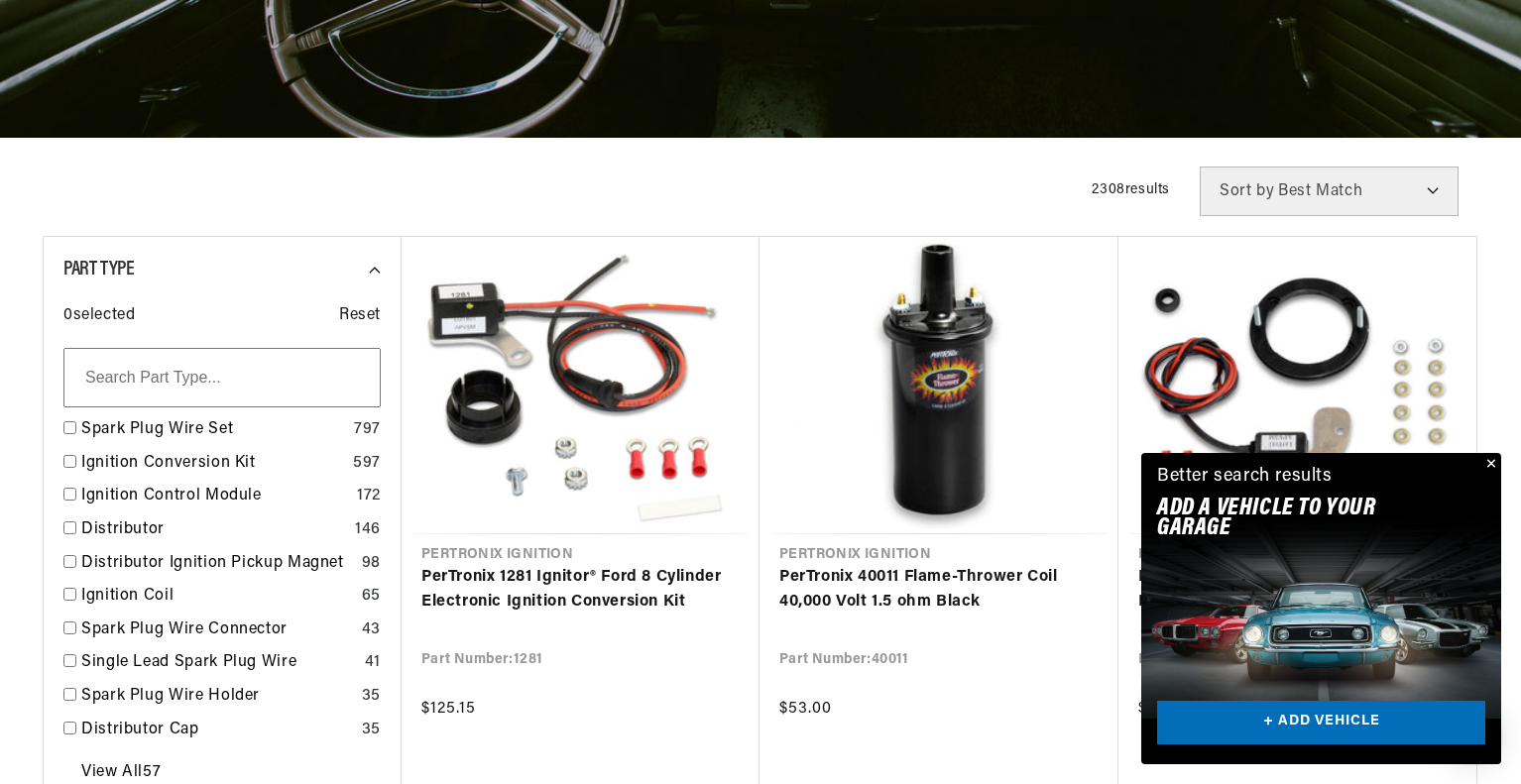 click at bounding box center [1489, 465] 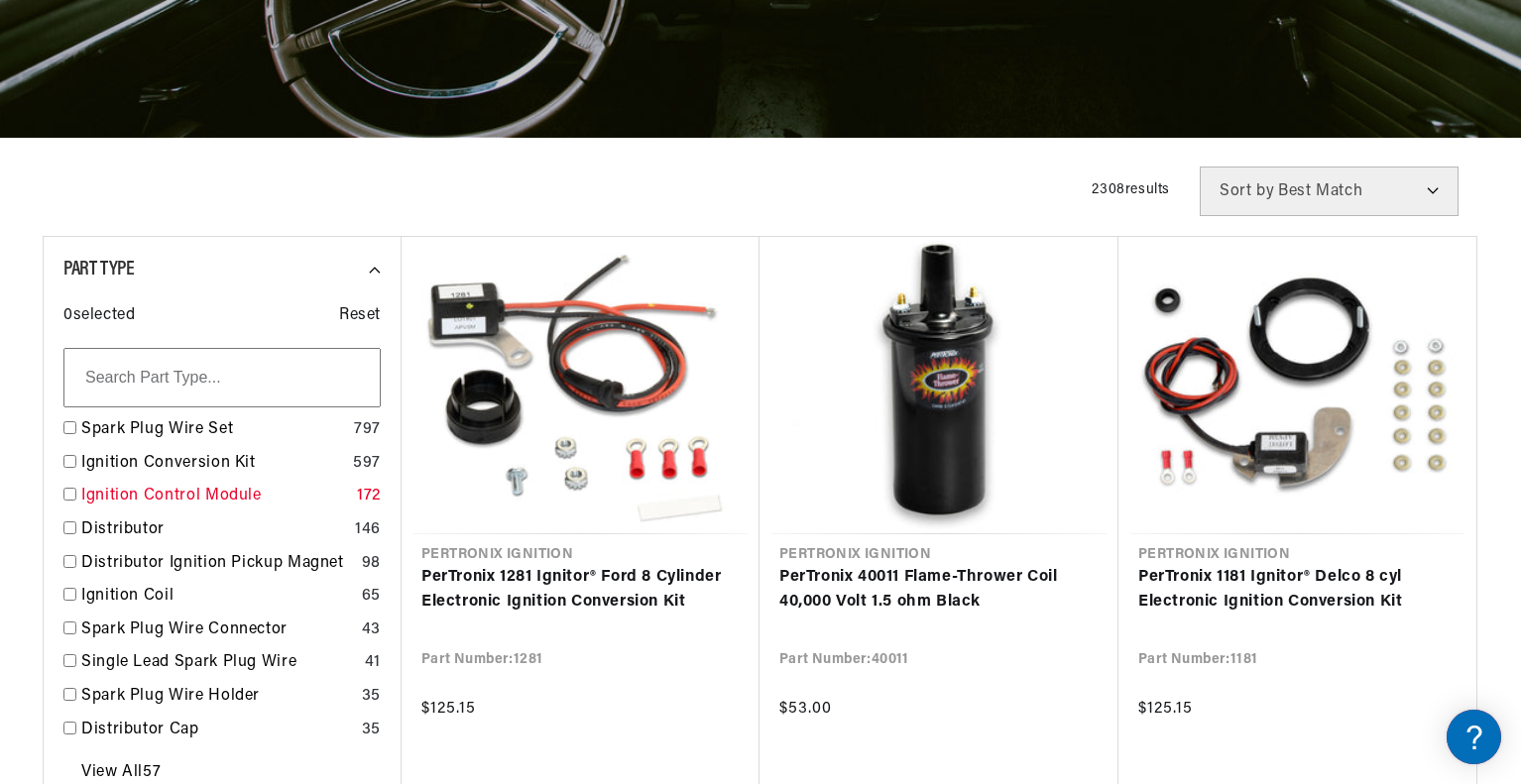 scroll, scrollTop: 0, scrollLeft: 0, axis: both 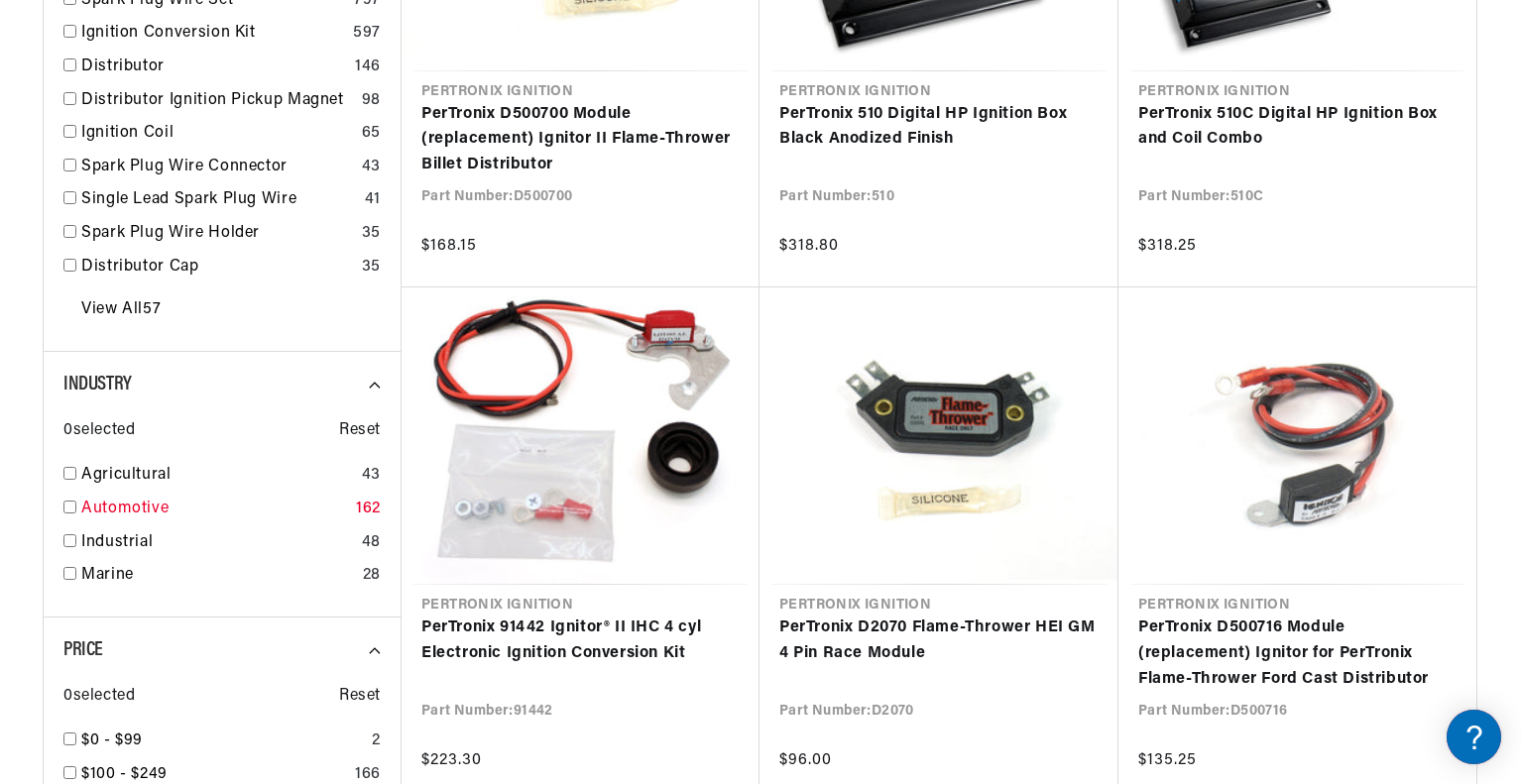 click at bounding box center [69, 506] 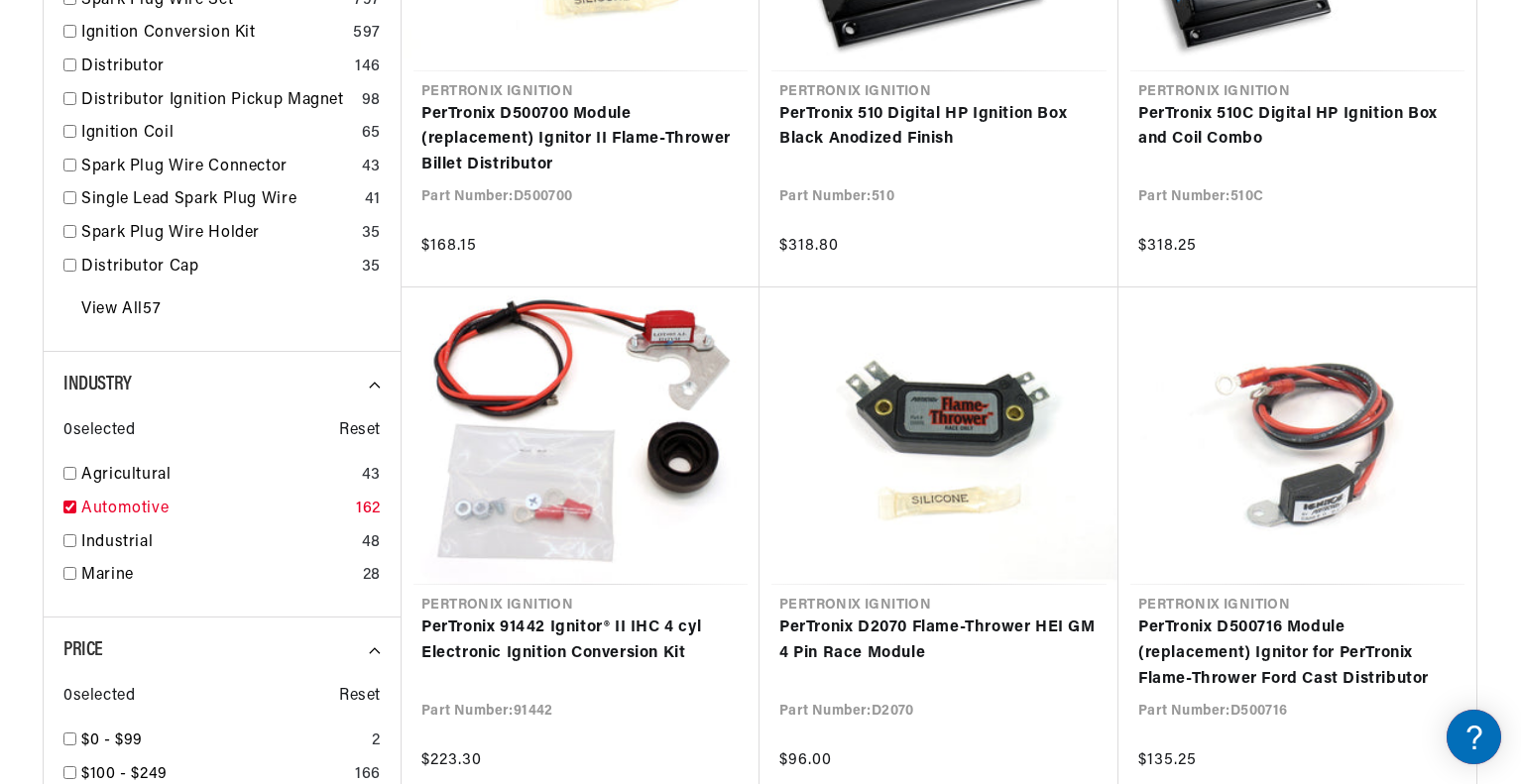 checkbox on "true" 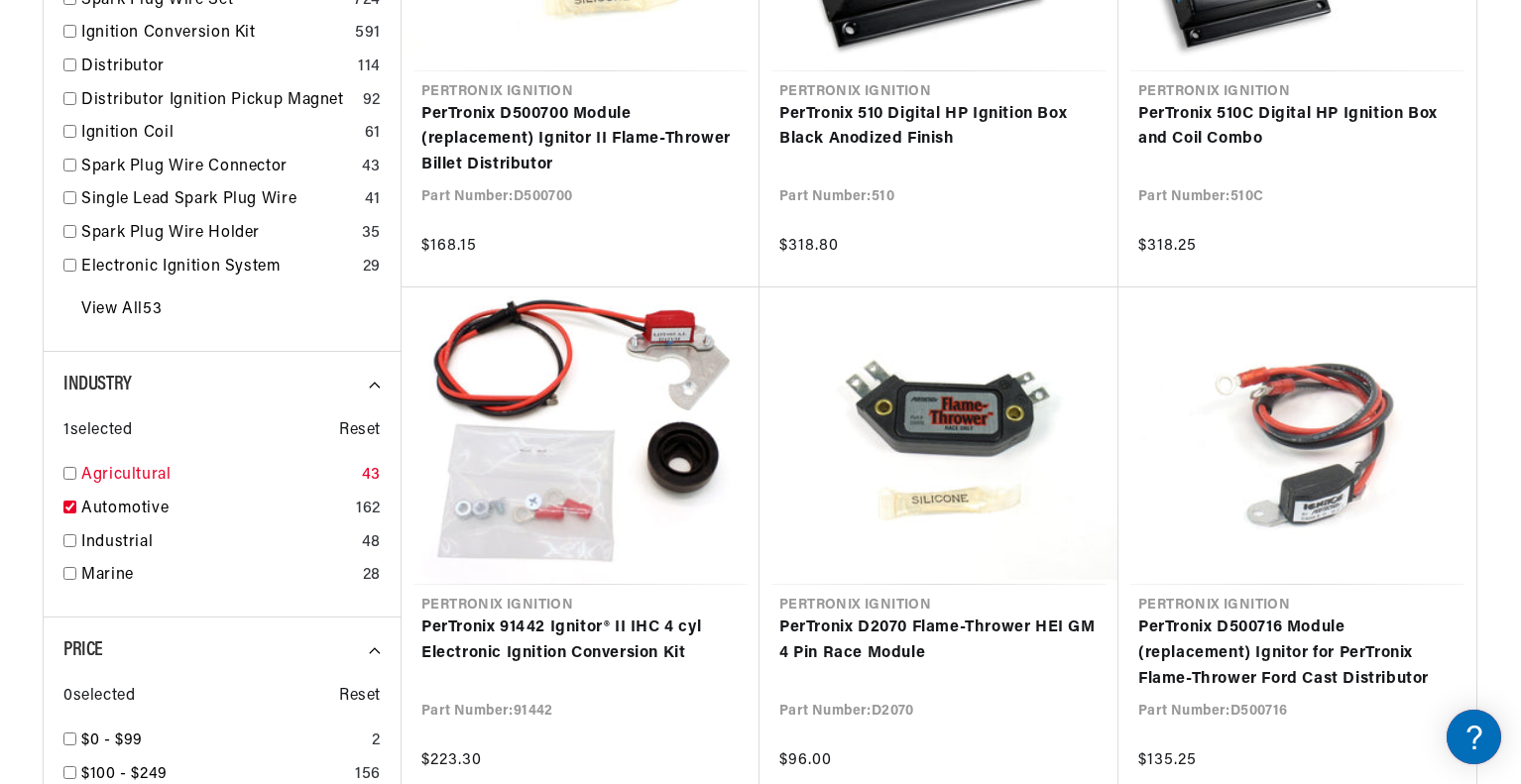 scroll, scrollTop: 0, scrollLeft: 699, axis: horizontal 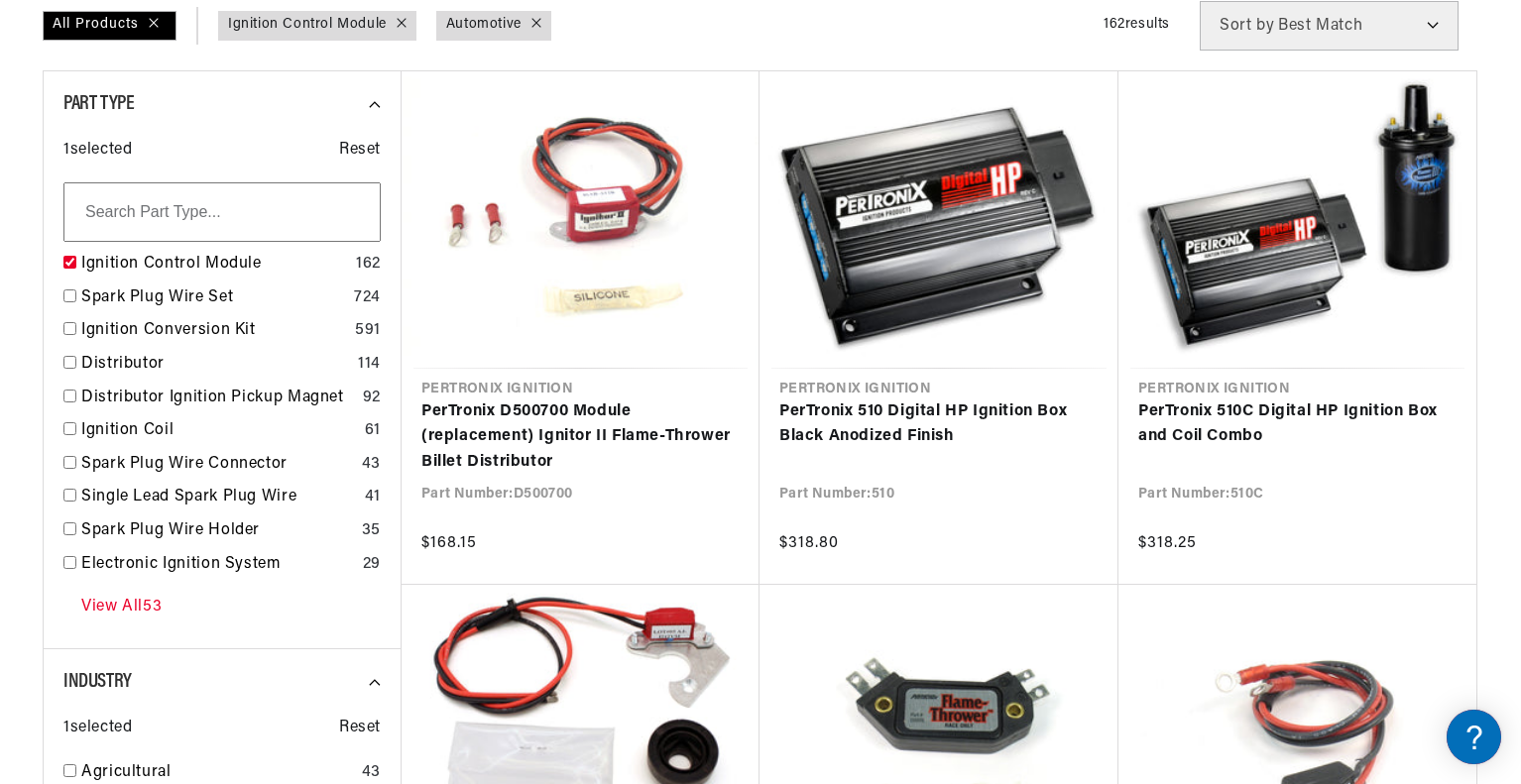 click on "View All  53" at bounding box center [121, 608] 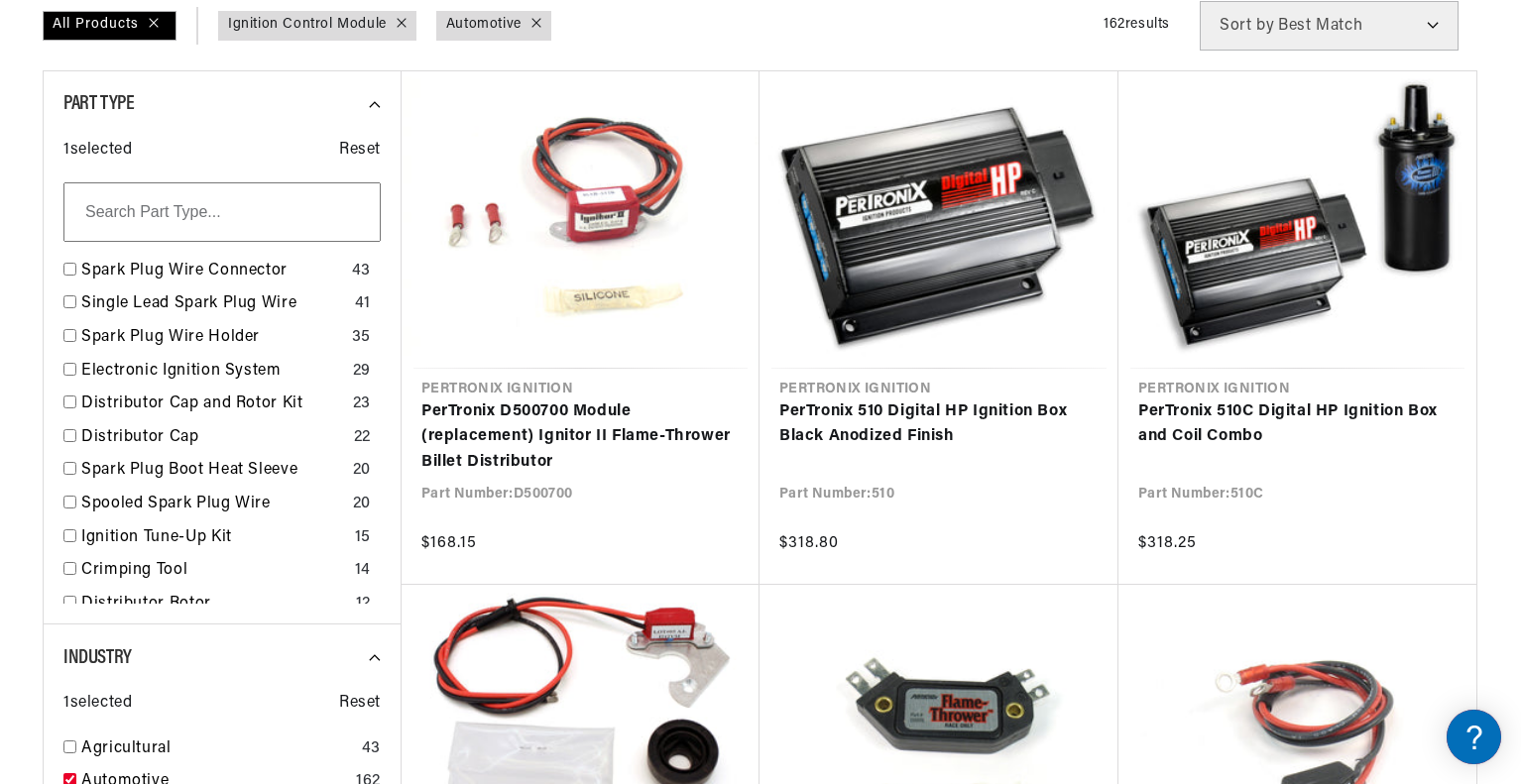 scroll, scrollTop: 194, scrollLeft: 0, axis: vertical 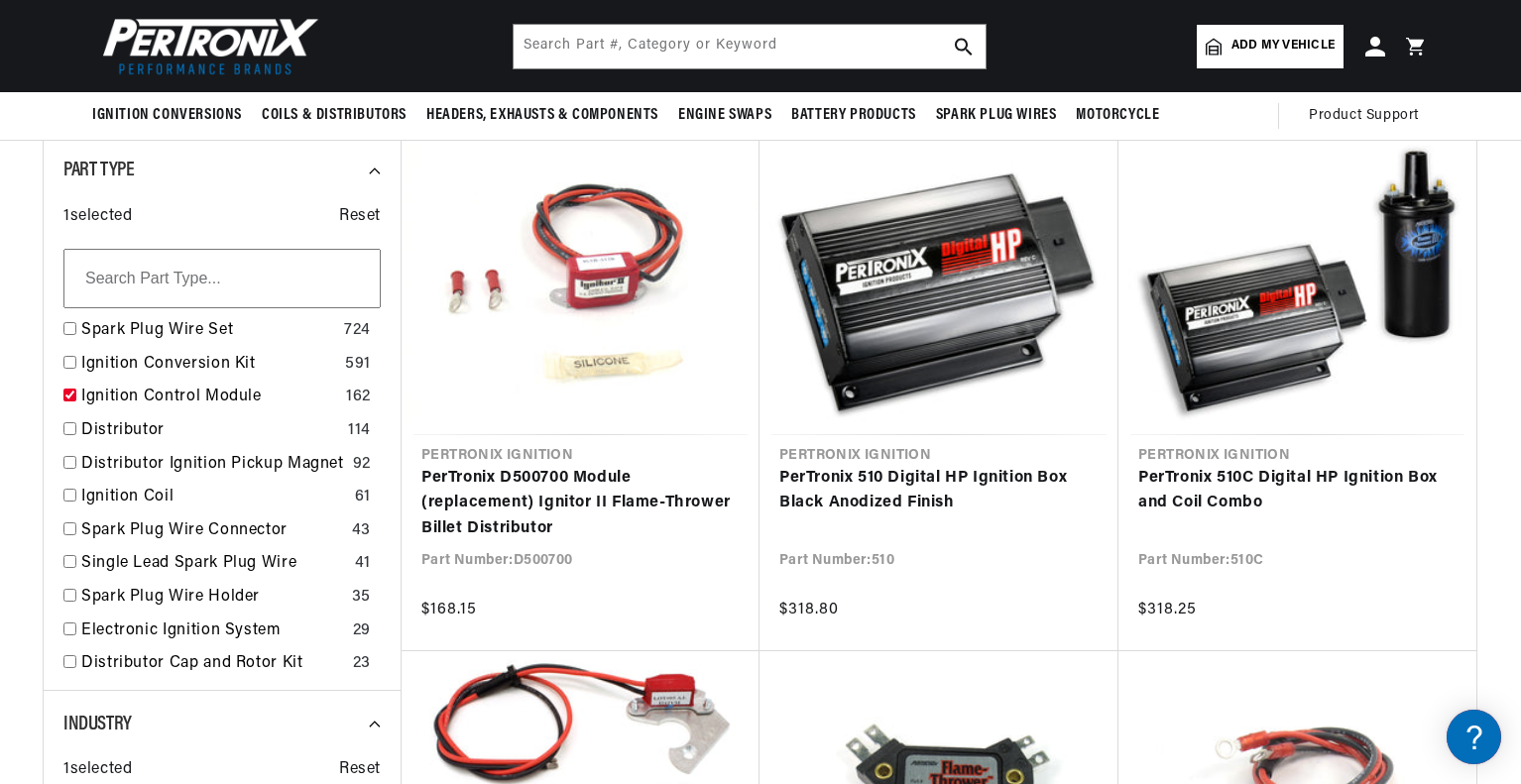 click at bounding box center [222, 279] 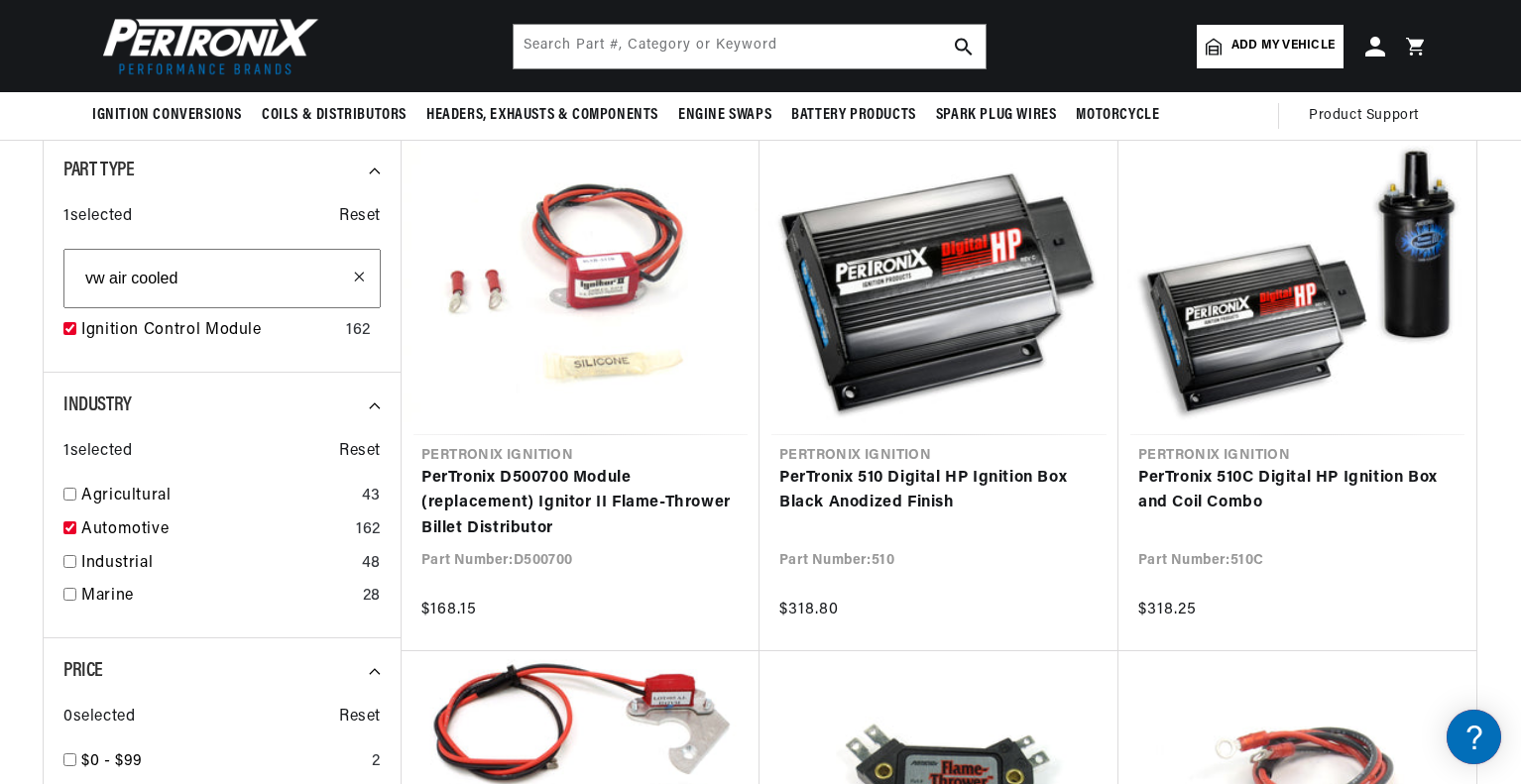 scroll, scrollTop: 0, scrollLeft: 0, axis: both 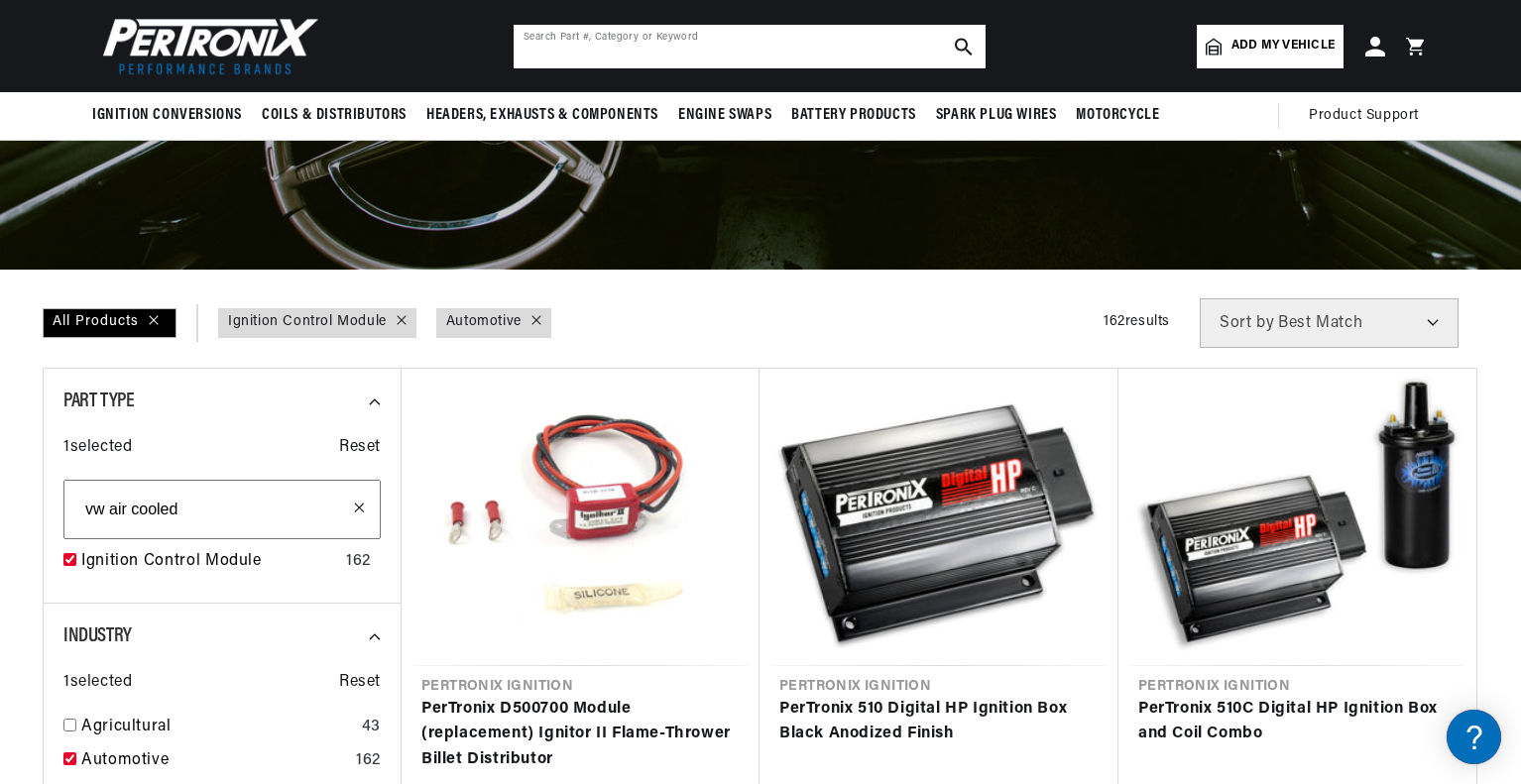 click at bounding box center [750, 47] 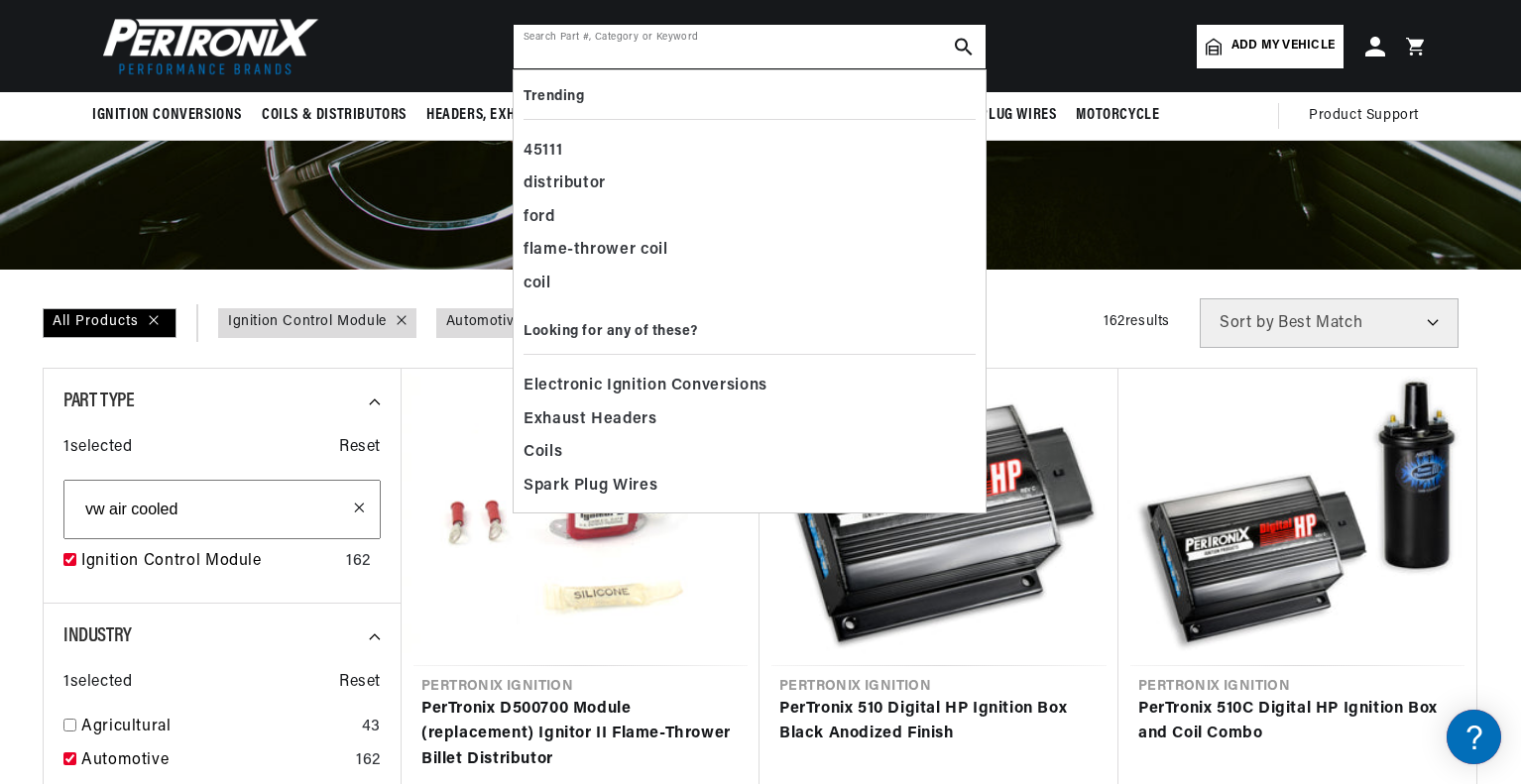 scroll, scrollTop: 0, scrollLeft: 740, axis: horizontal 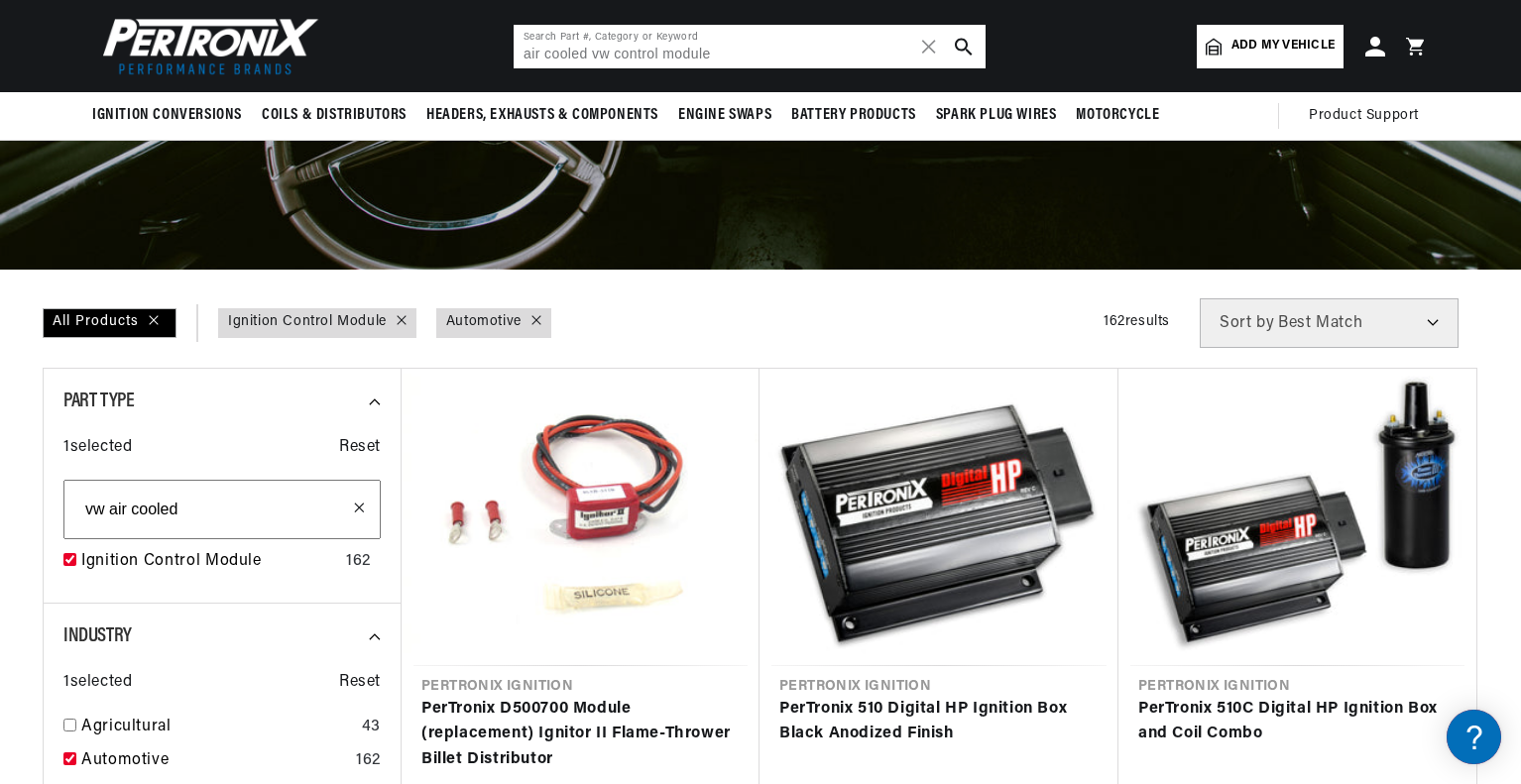 type on "air cooled vw control module" 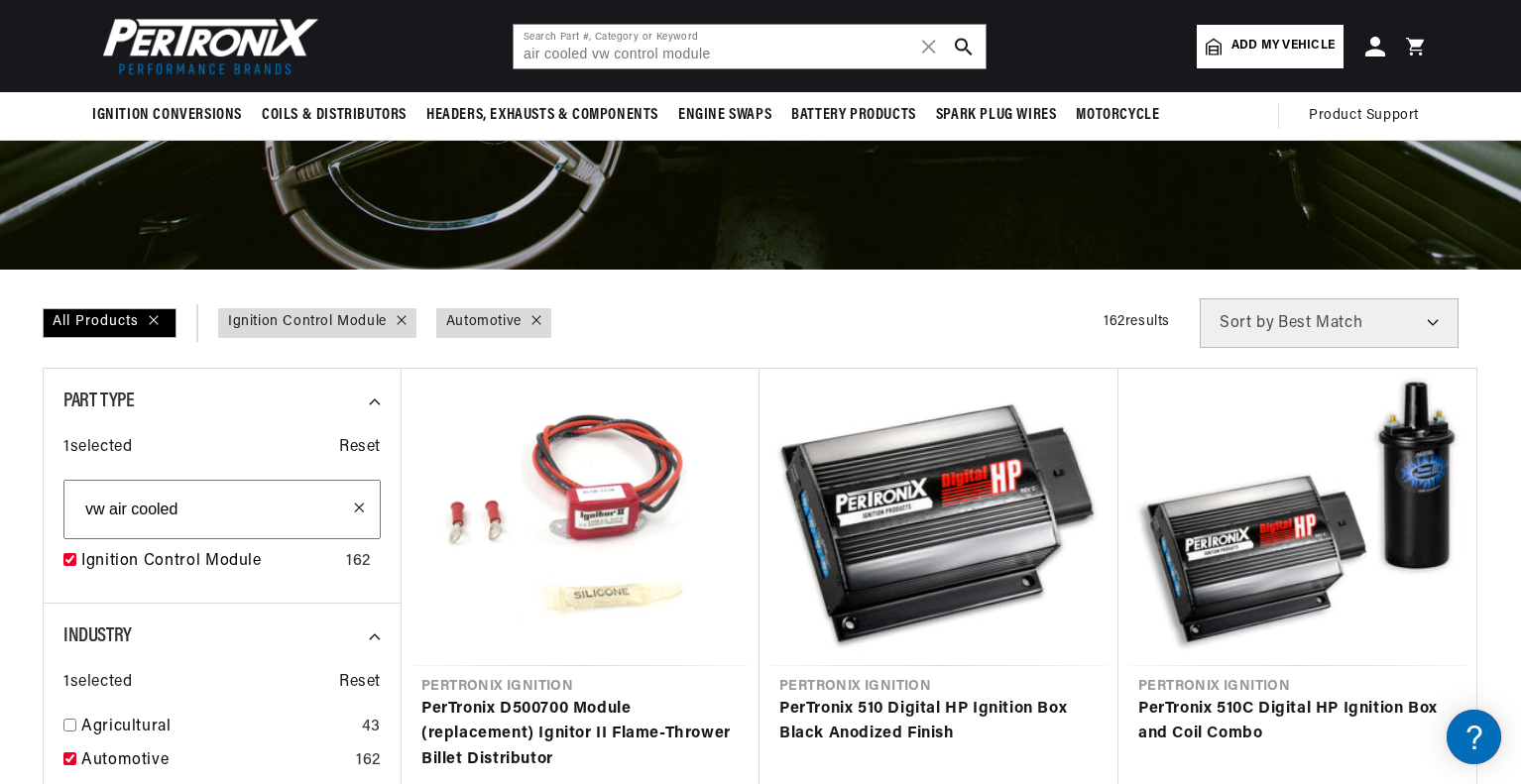 click 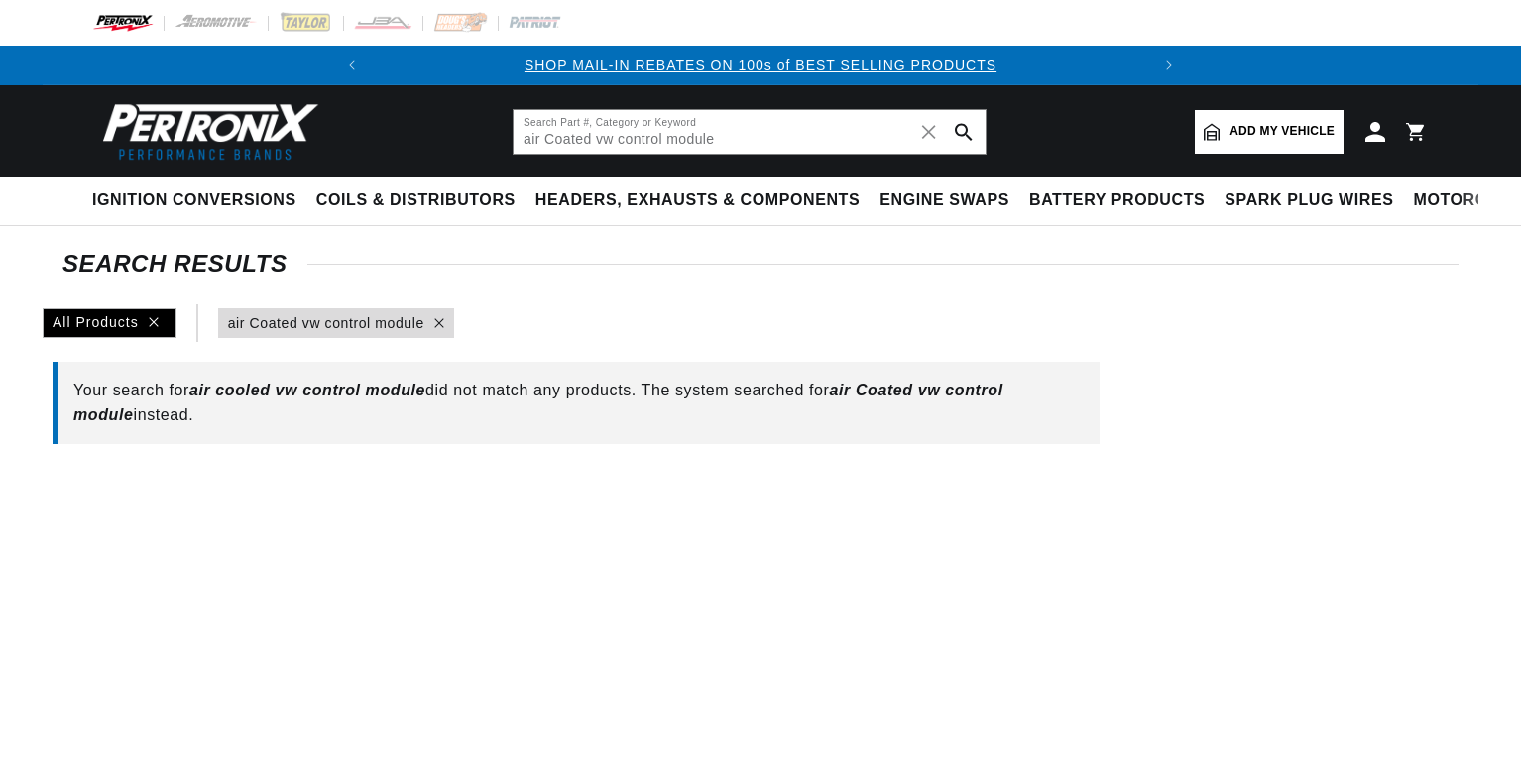 scroll, scrollTop: 0, scrollLeft: 0, axis: both 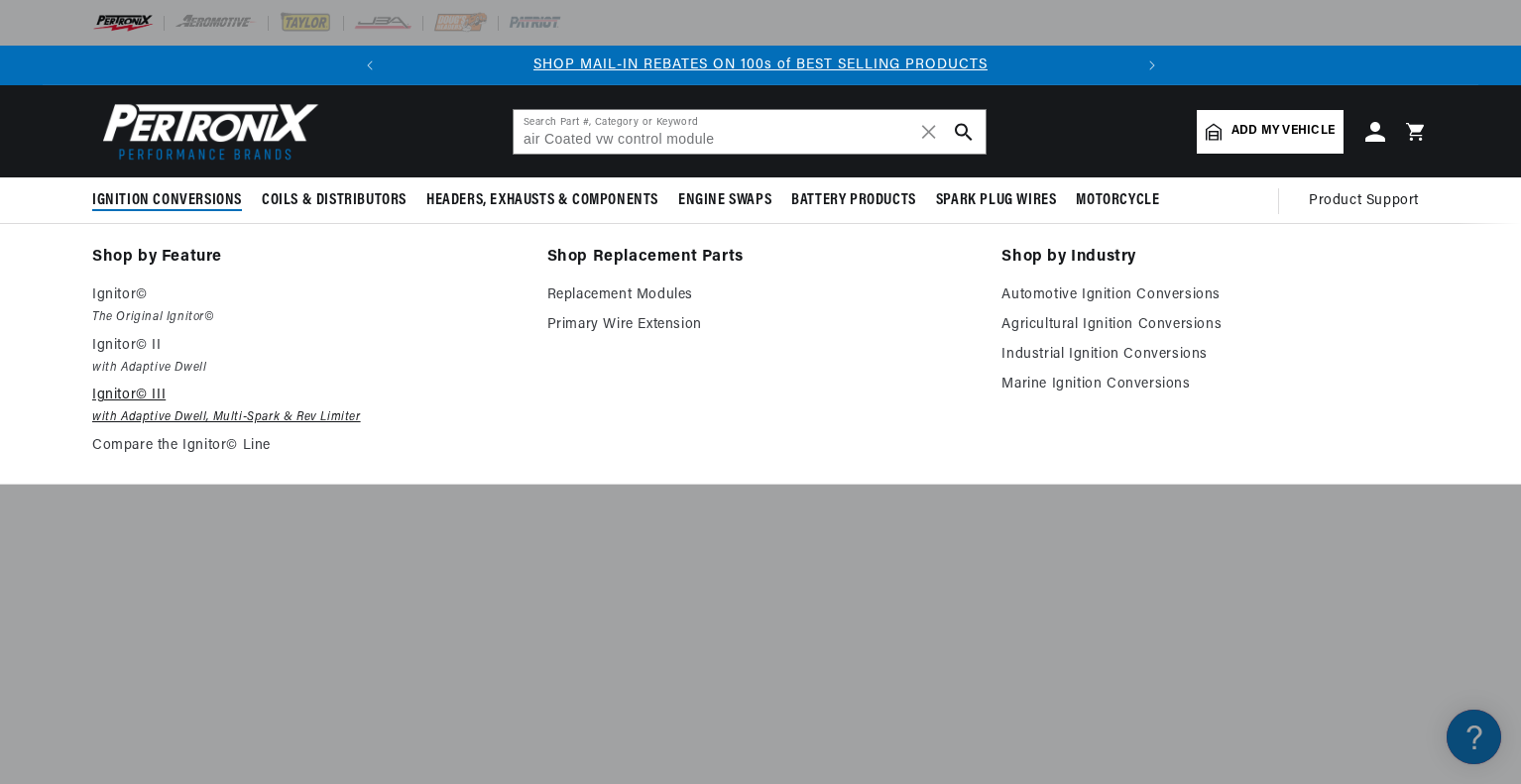 click on "Ignitor© III" at bounding box center [305, 395] 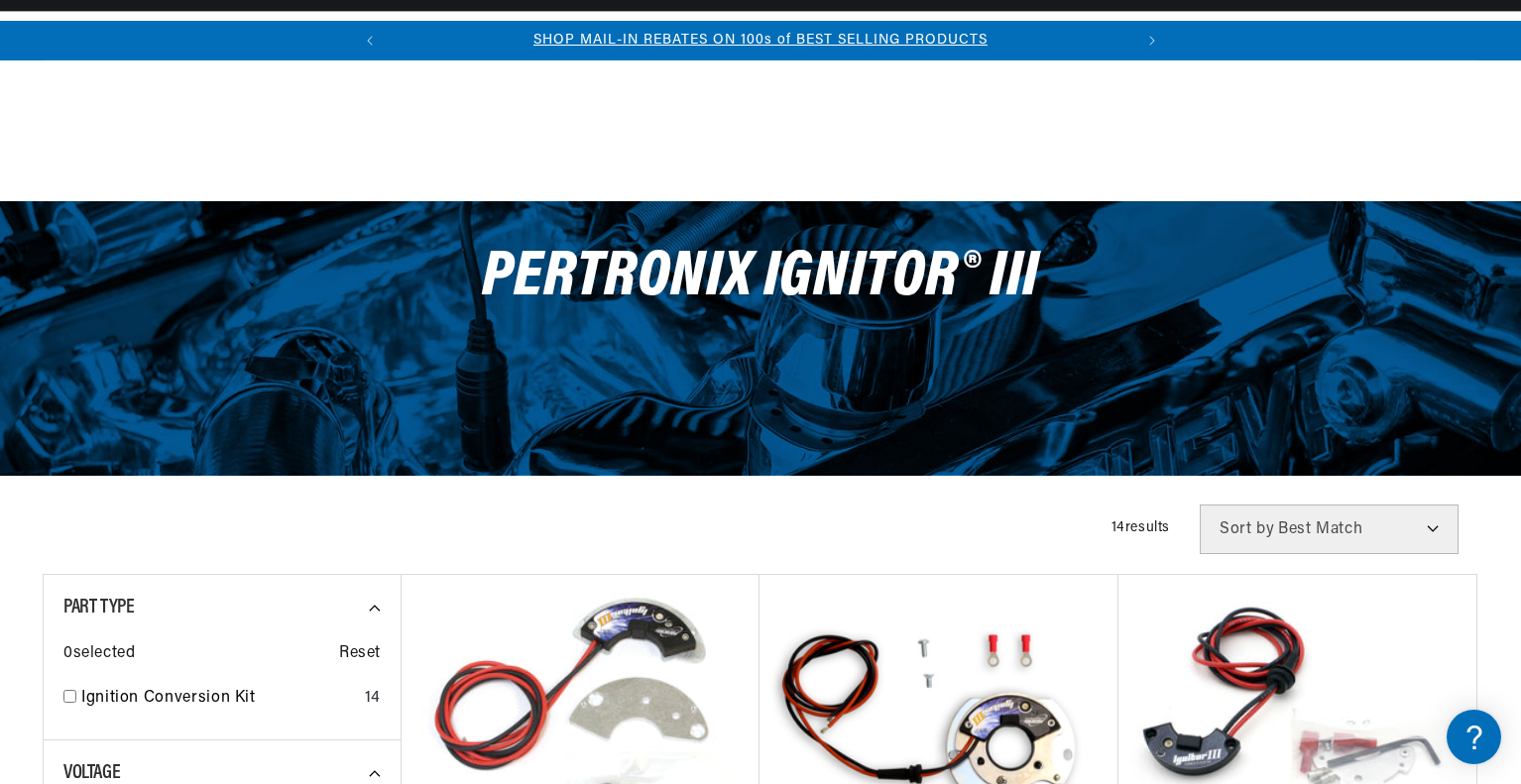 scroll, scrollTop: 264, scrollLeft: 0, axis: vertical 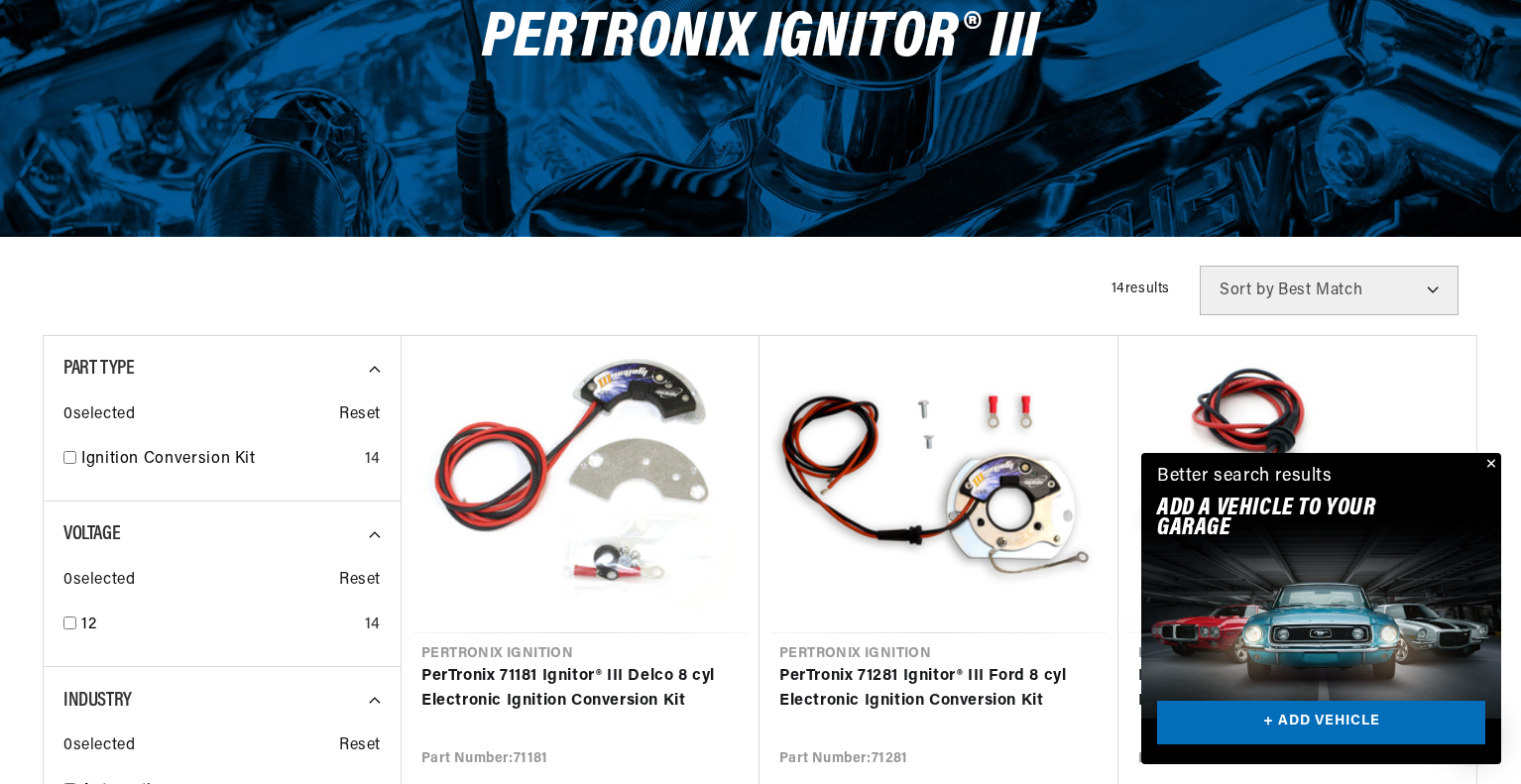 click at bounding box center [1489, 465] 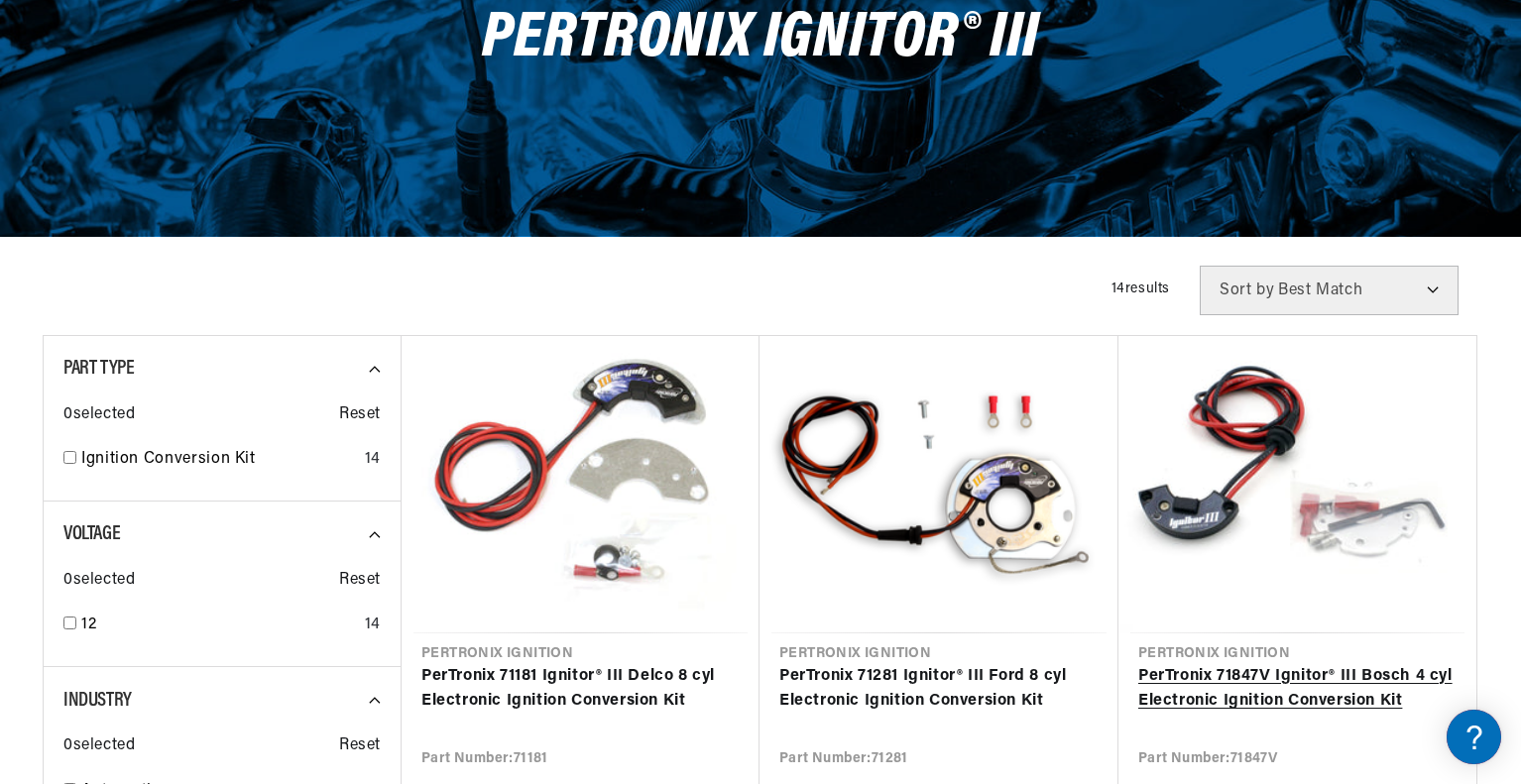 scroll, scrollTop: 0, scrollLeft: 0, axis: both 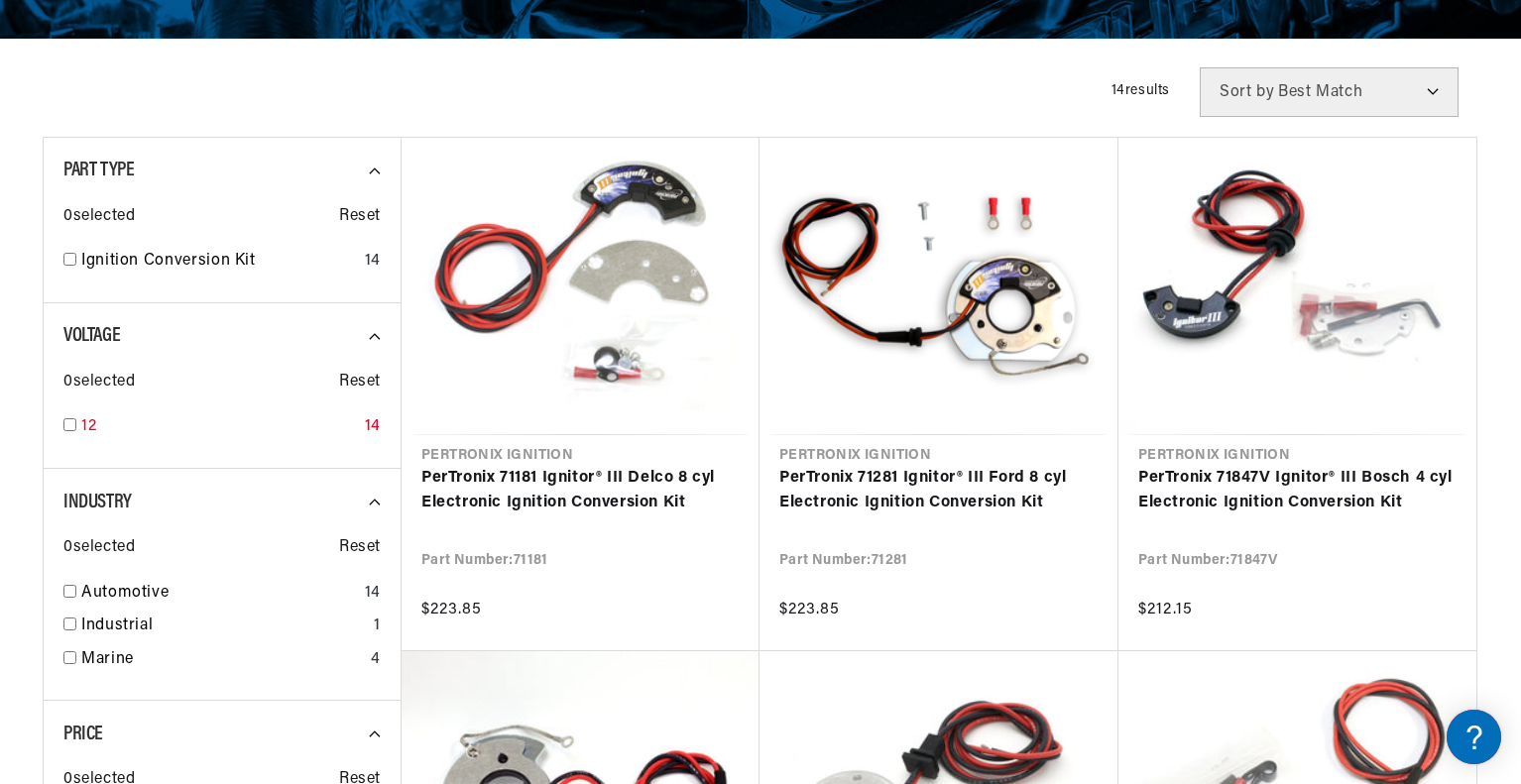 click at bounding box center (69, 424) 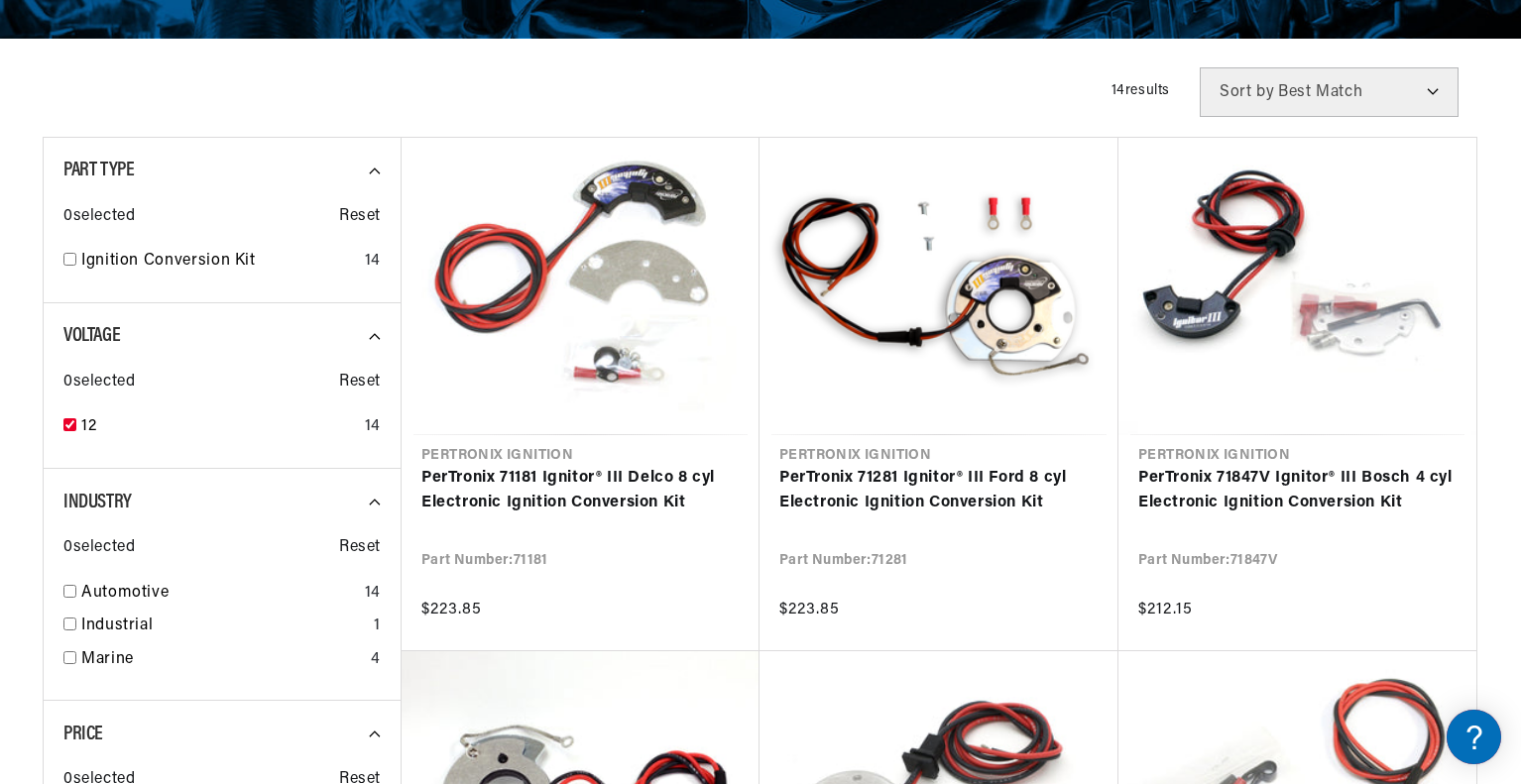 checkbox on "true" 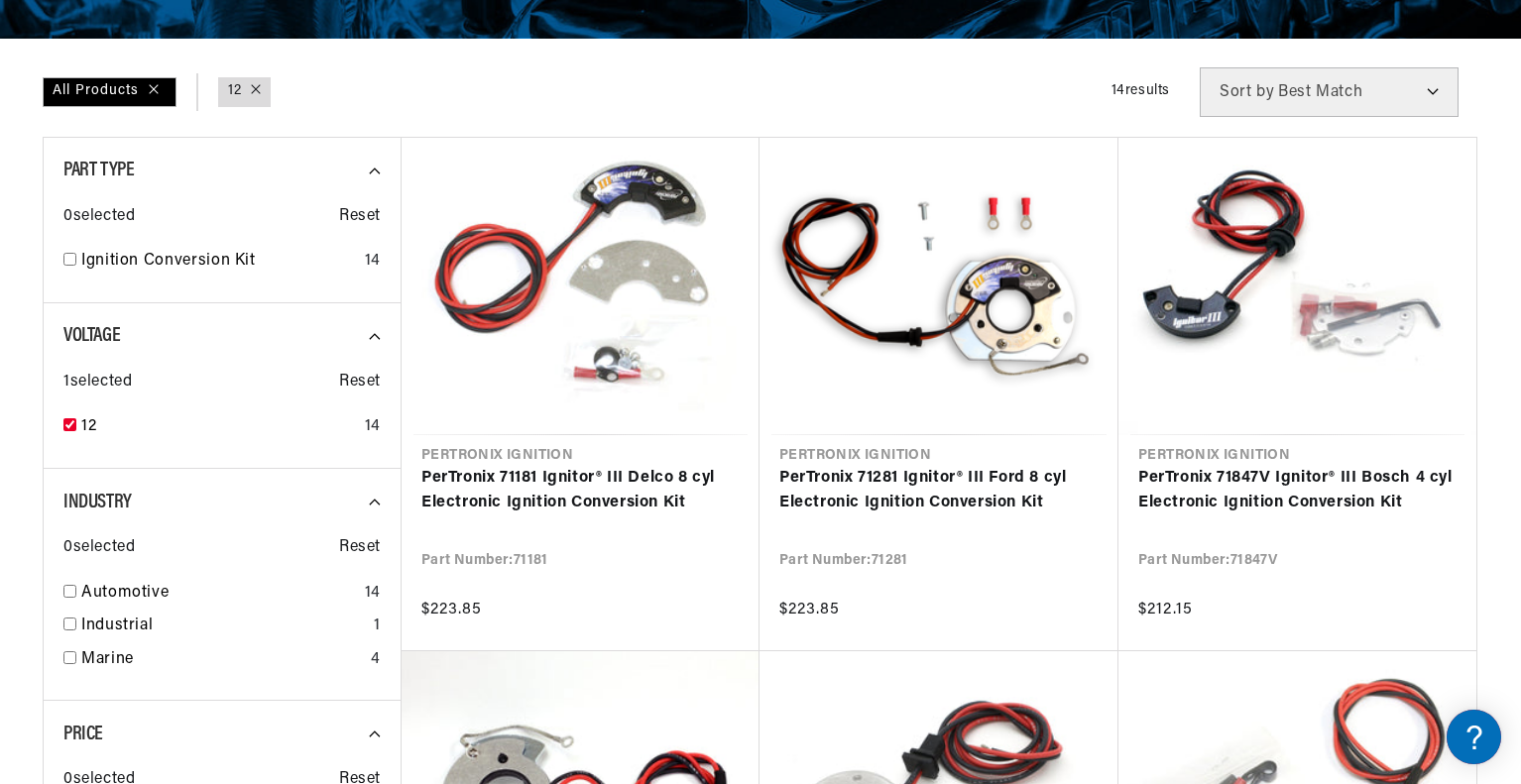 scroll, scrollTop: 0, scrollLeft: 0, axis: both 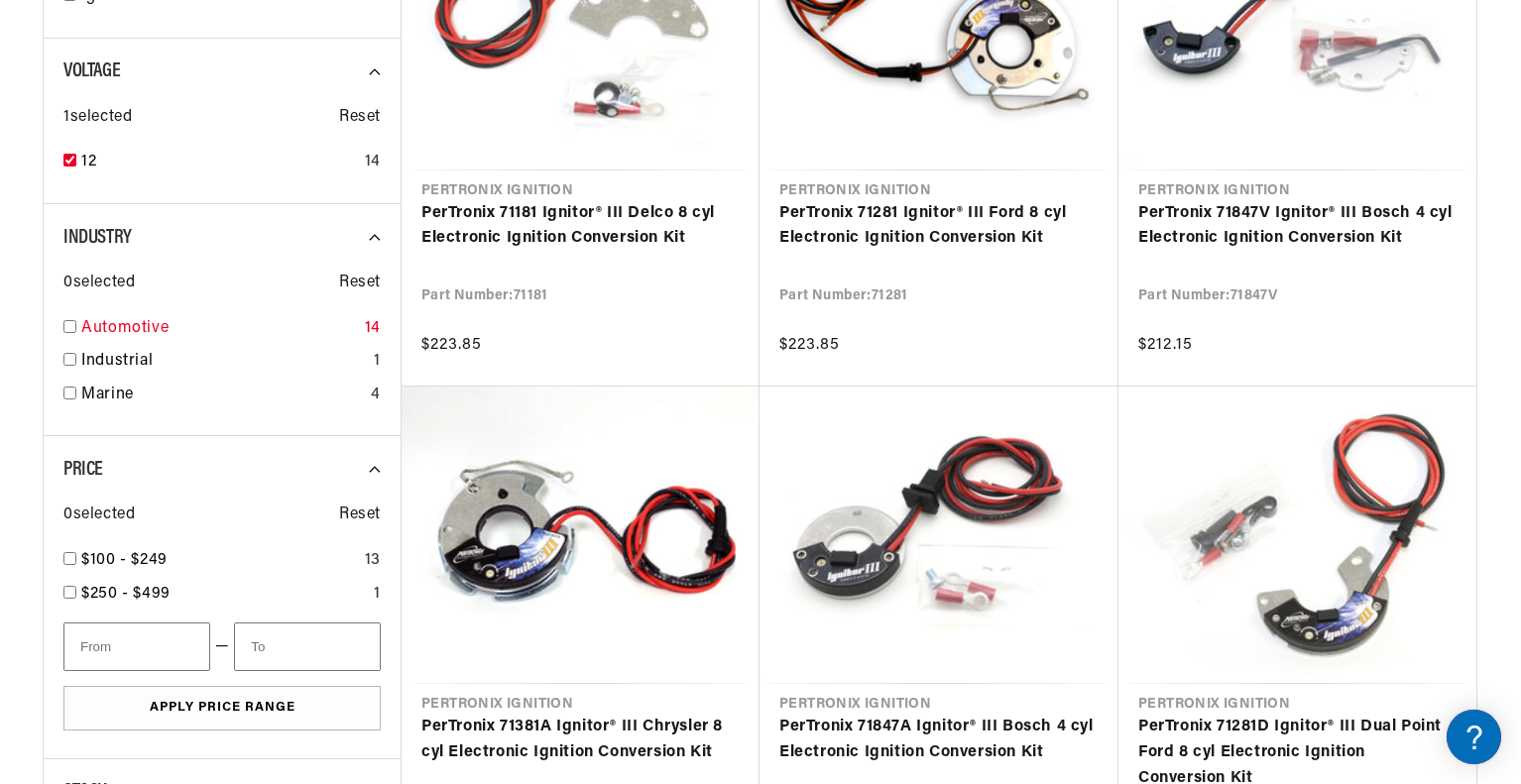 click at bounding box center [69, 326] 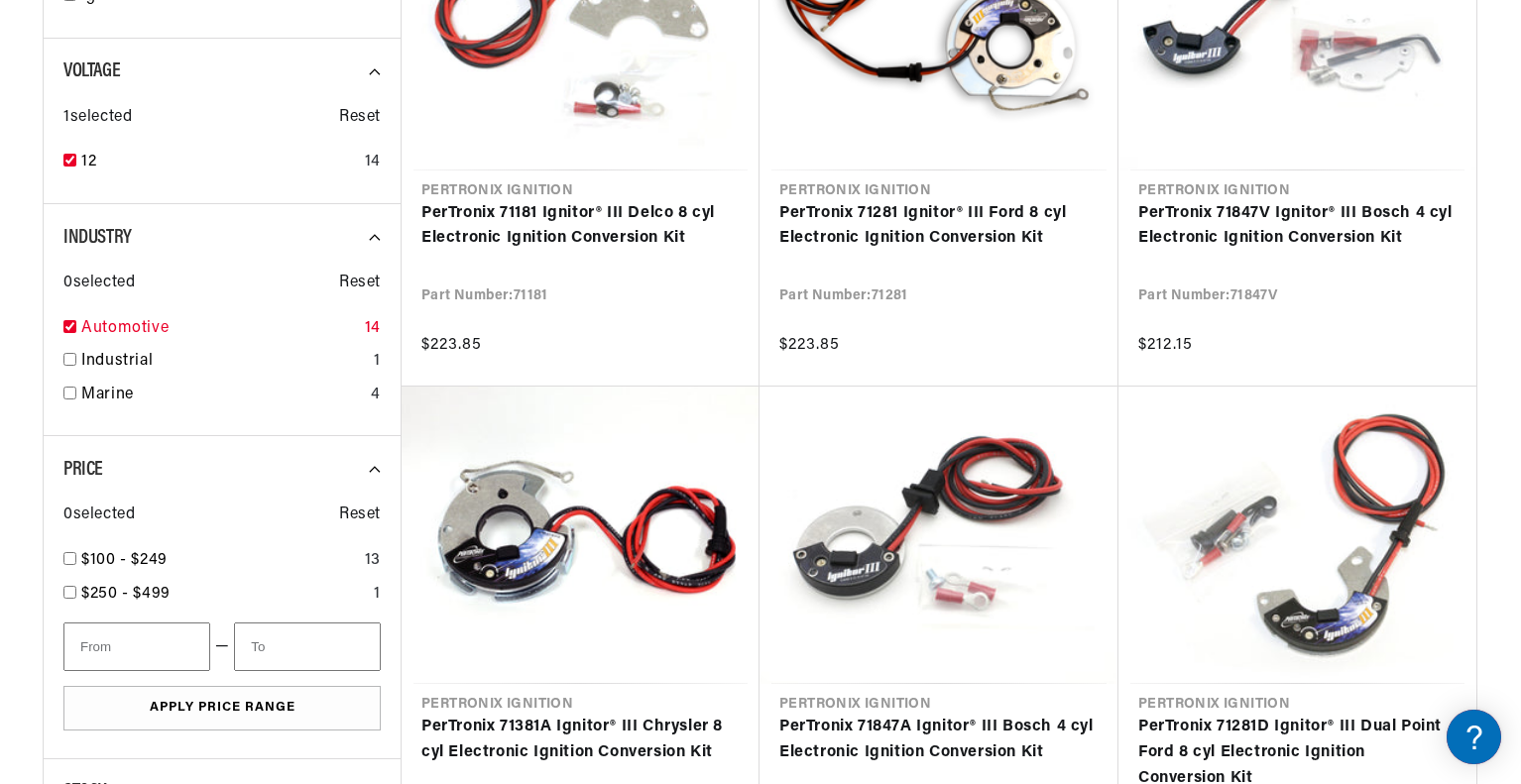 checkbox on "true" 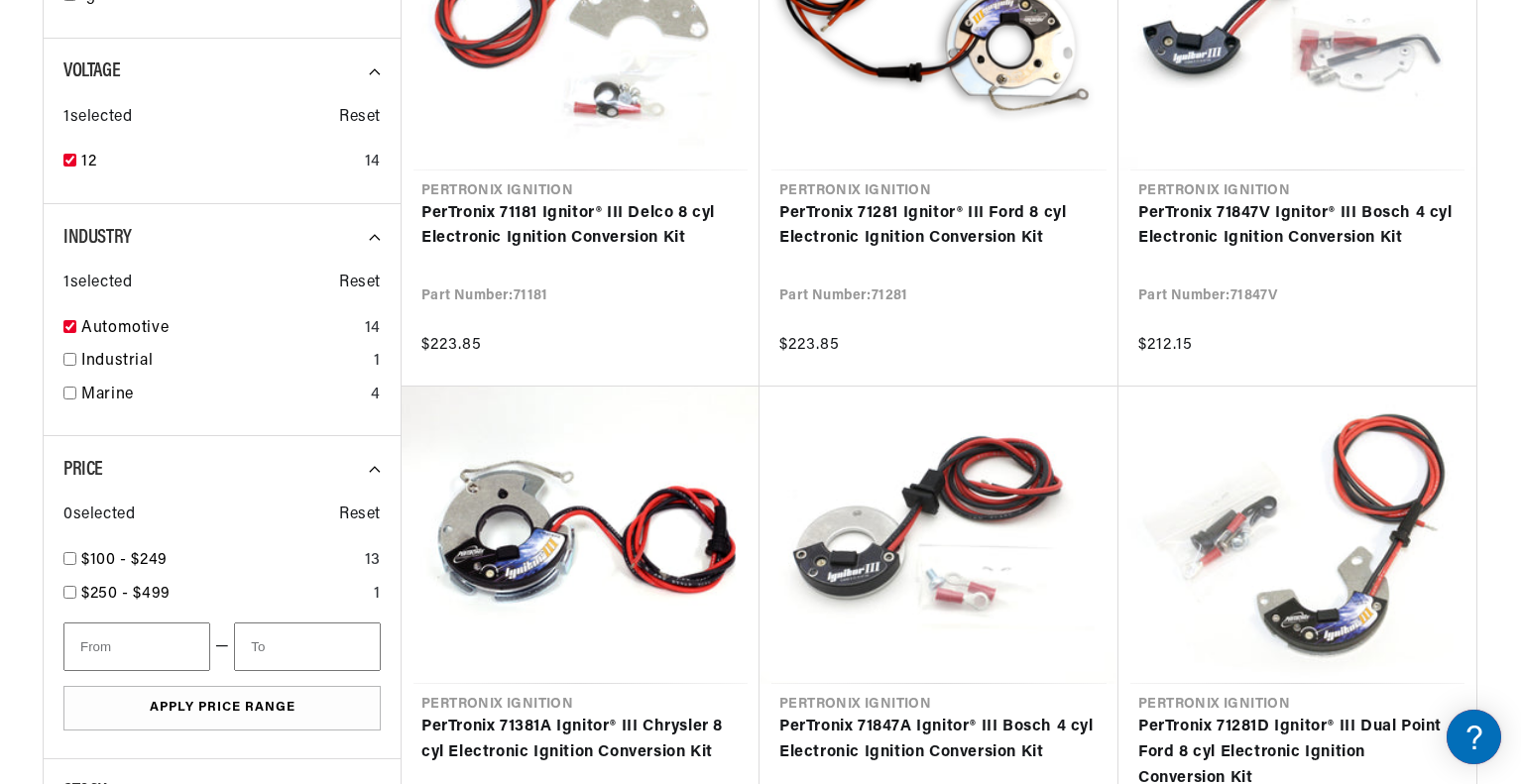 scroll, scrollTop: 0, scrollLeft: 740, axis: horizontal 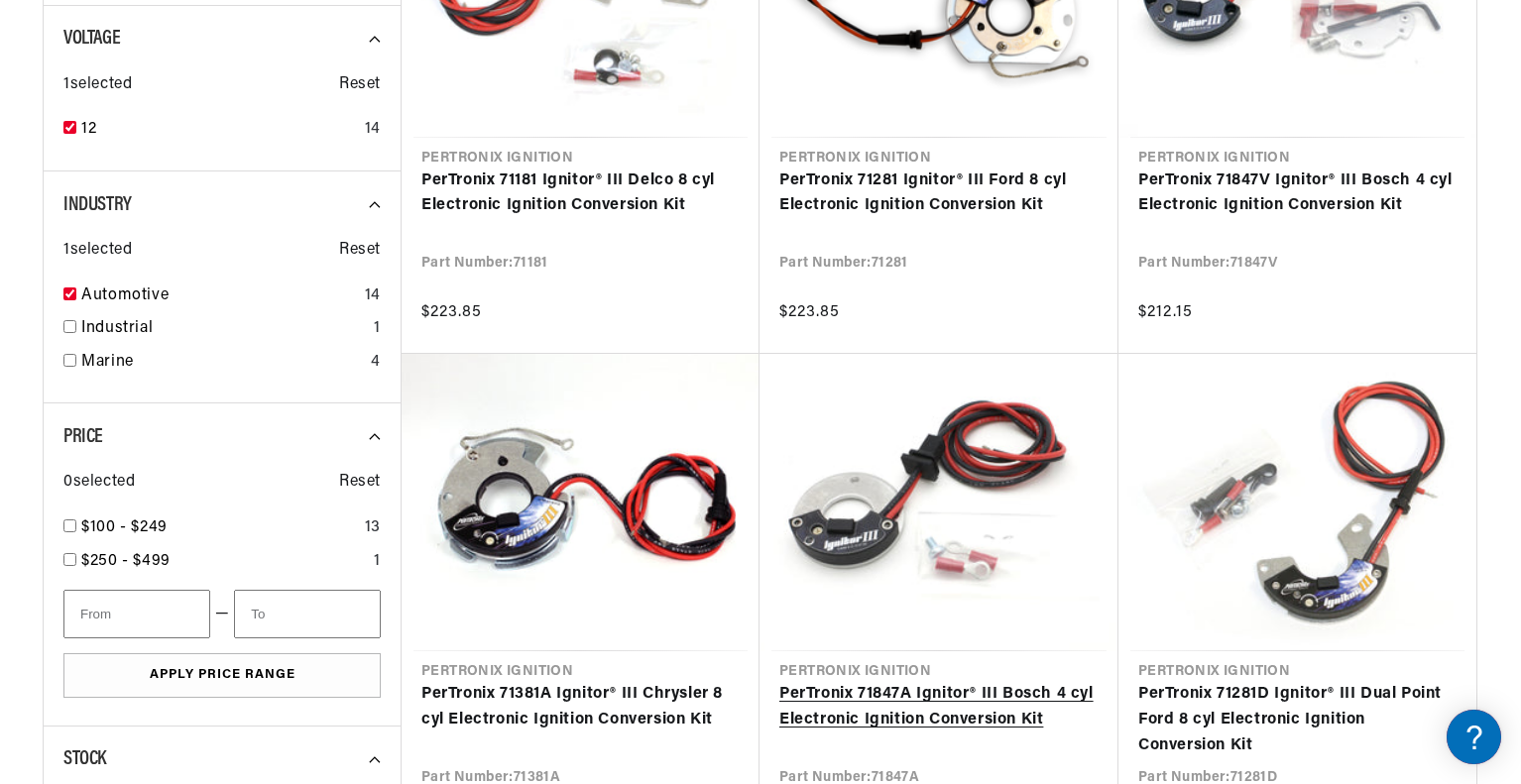 click on "PerTronix 71847A Ignitor® III  Bosch 4 cyl Electronic Ignition Conversion Kit" at bounding box center (939, 707) 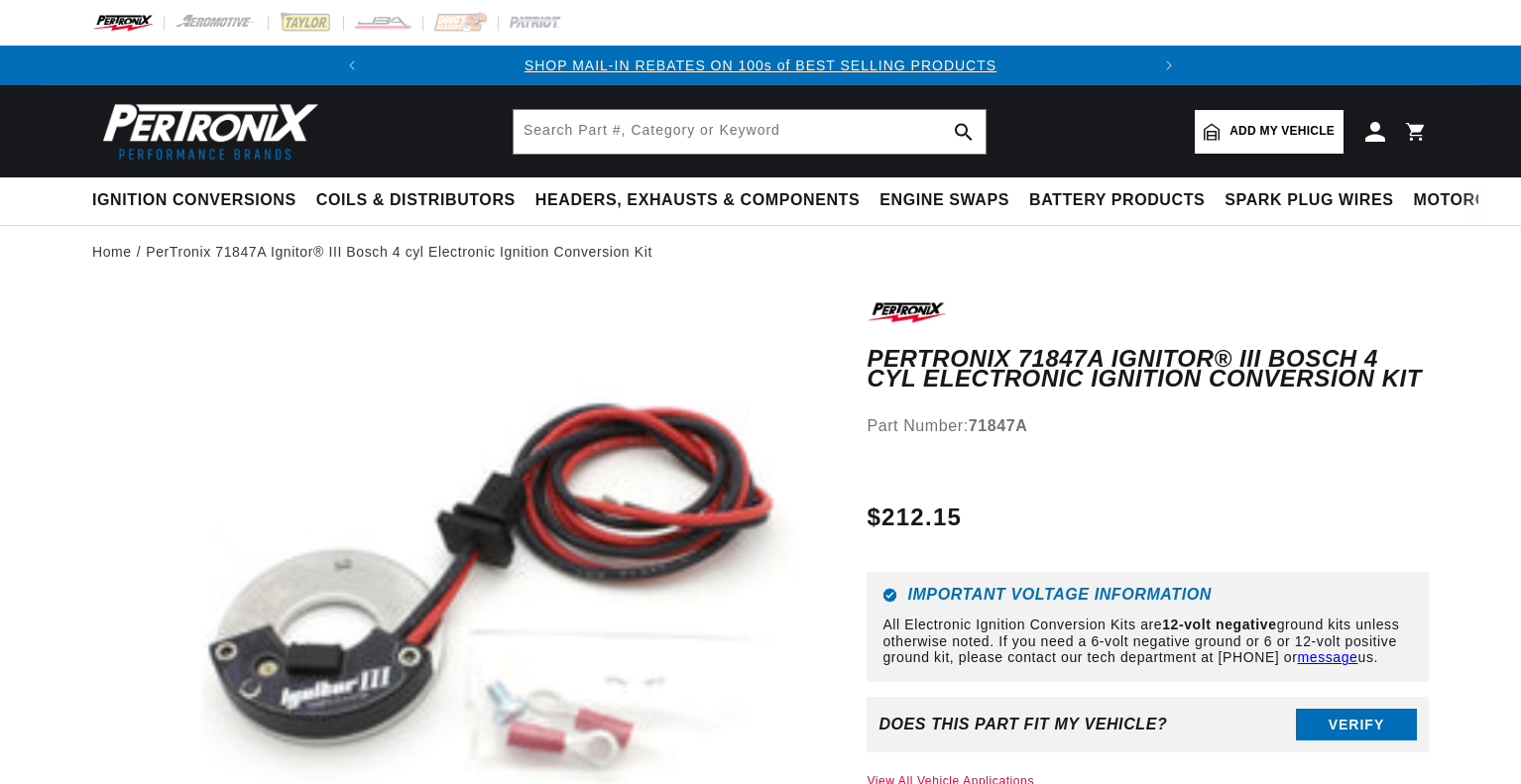scroll, scrollTop: 0, scrollLeft: 0, axis: both 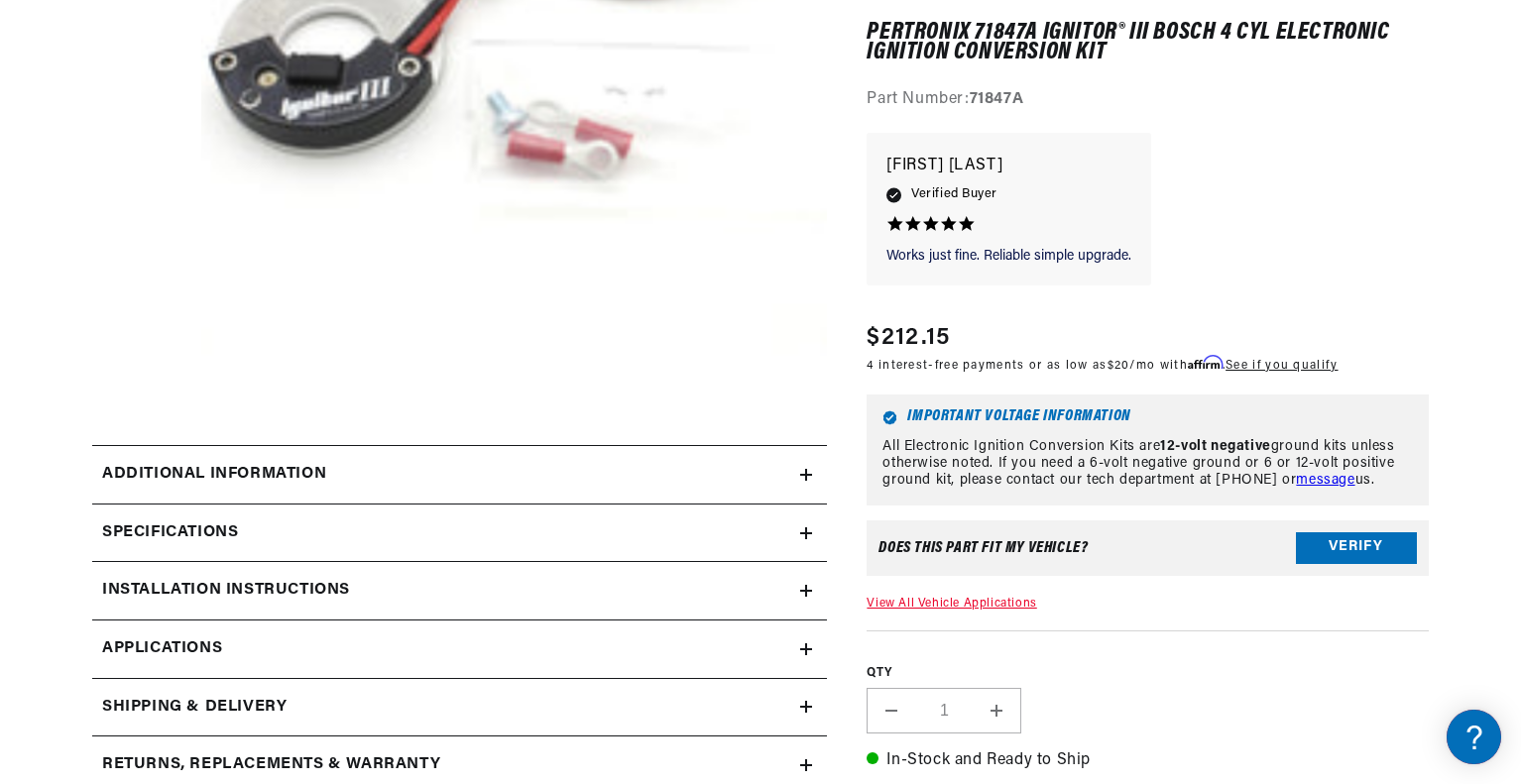 click 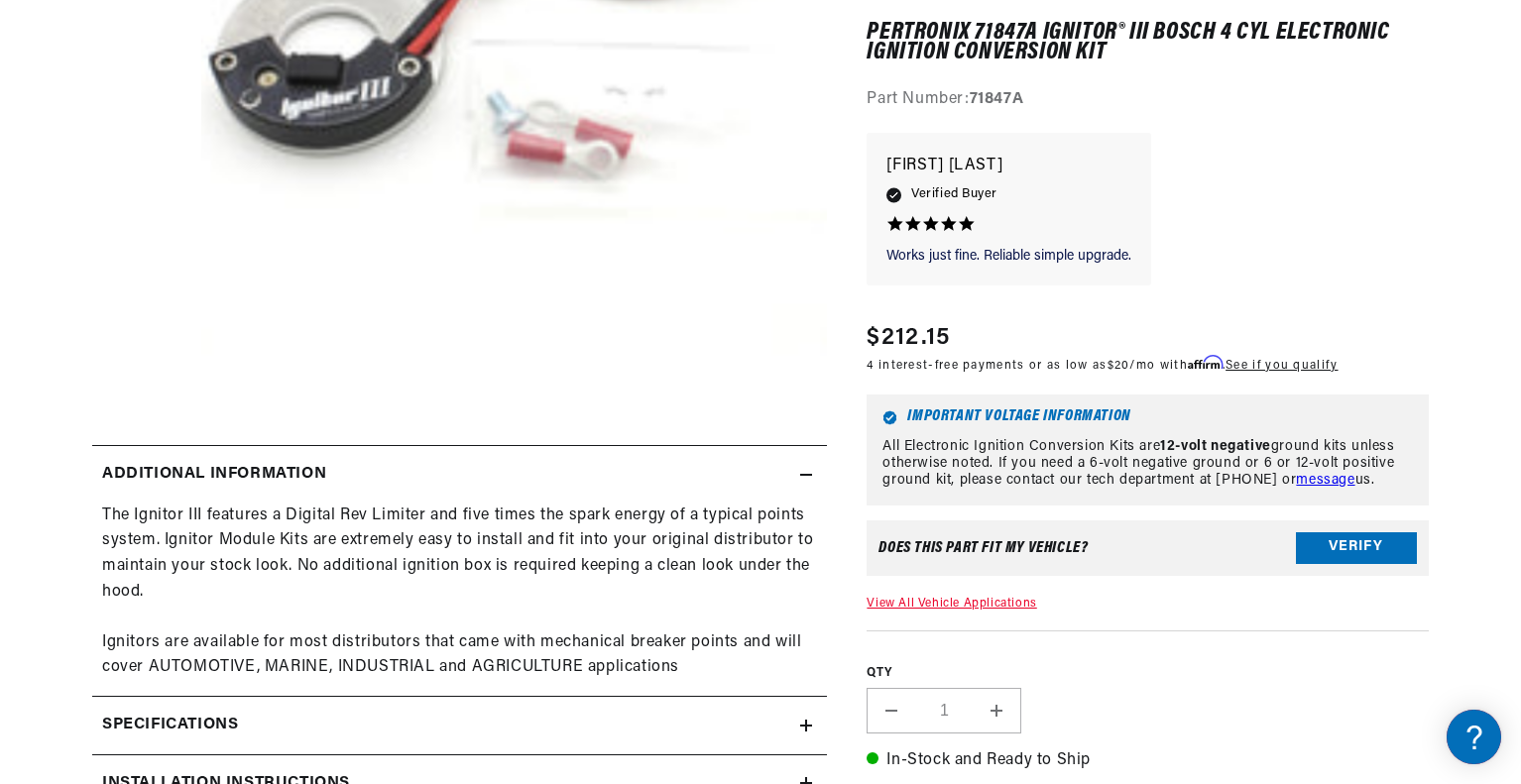 scroll, scrollTop: 0, scrollLeft: 740, axis: horizontal 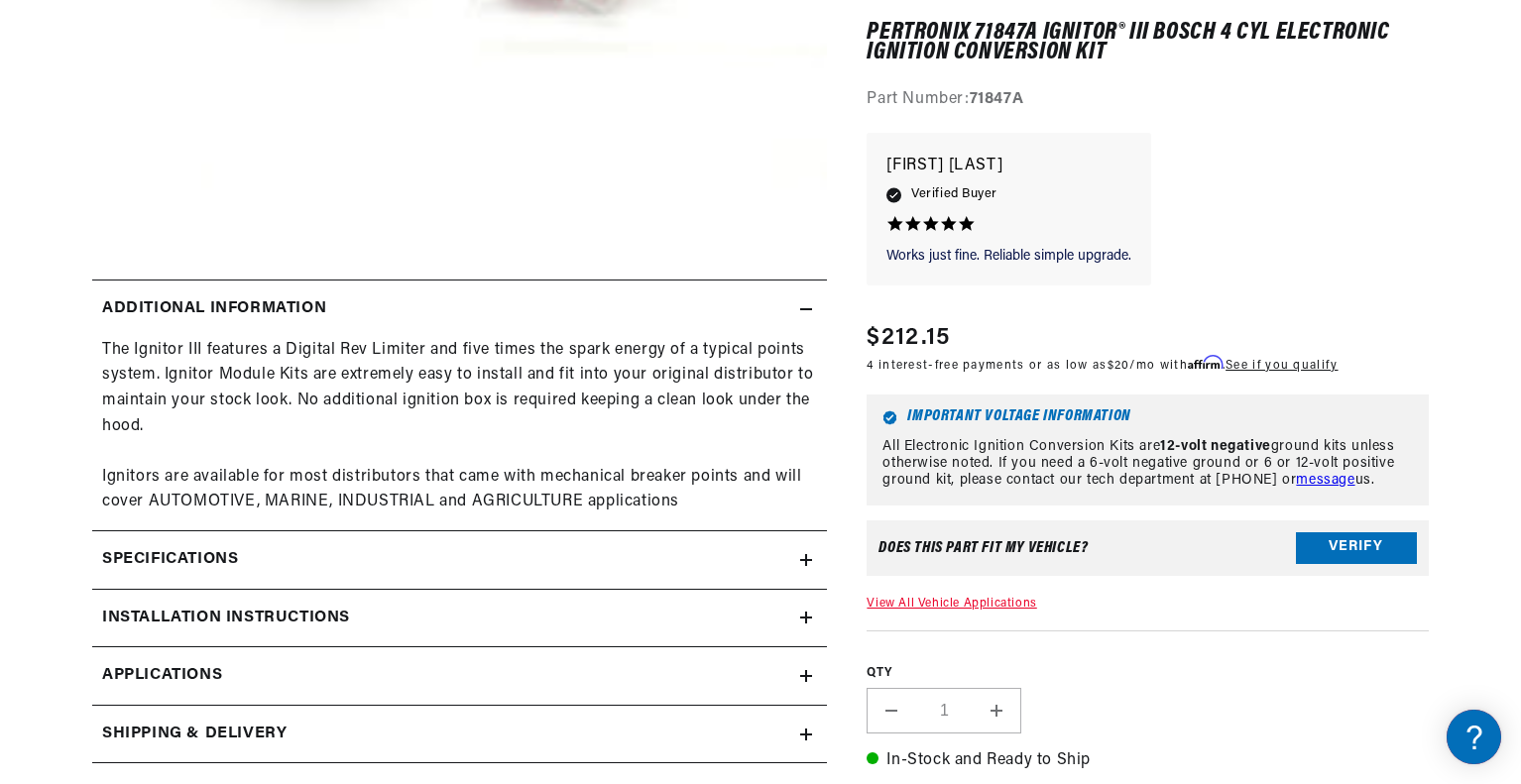 click 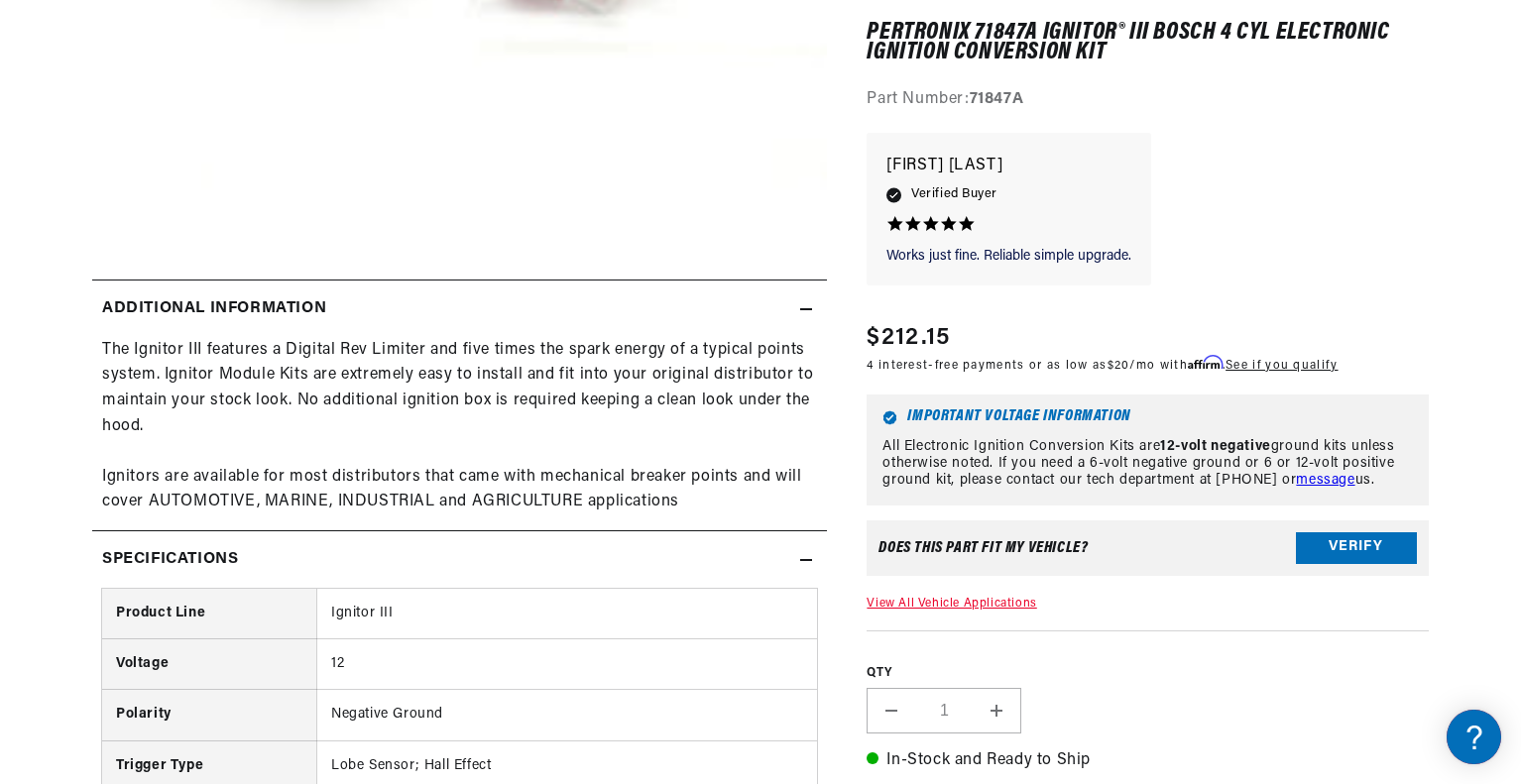 scroll, scrollTop: 0, scrollLeft: 0, axis: both 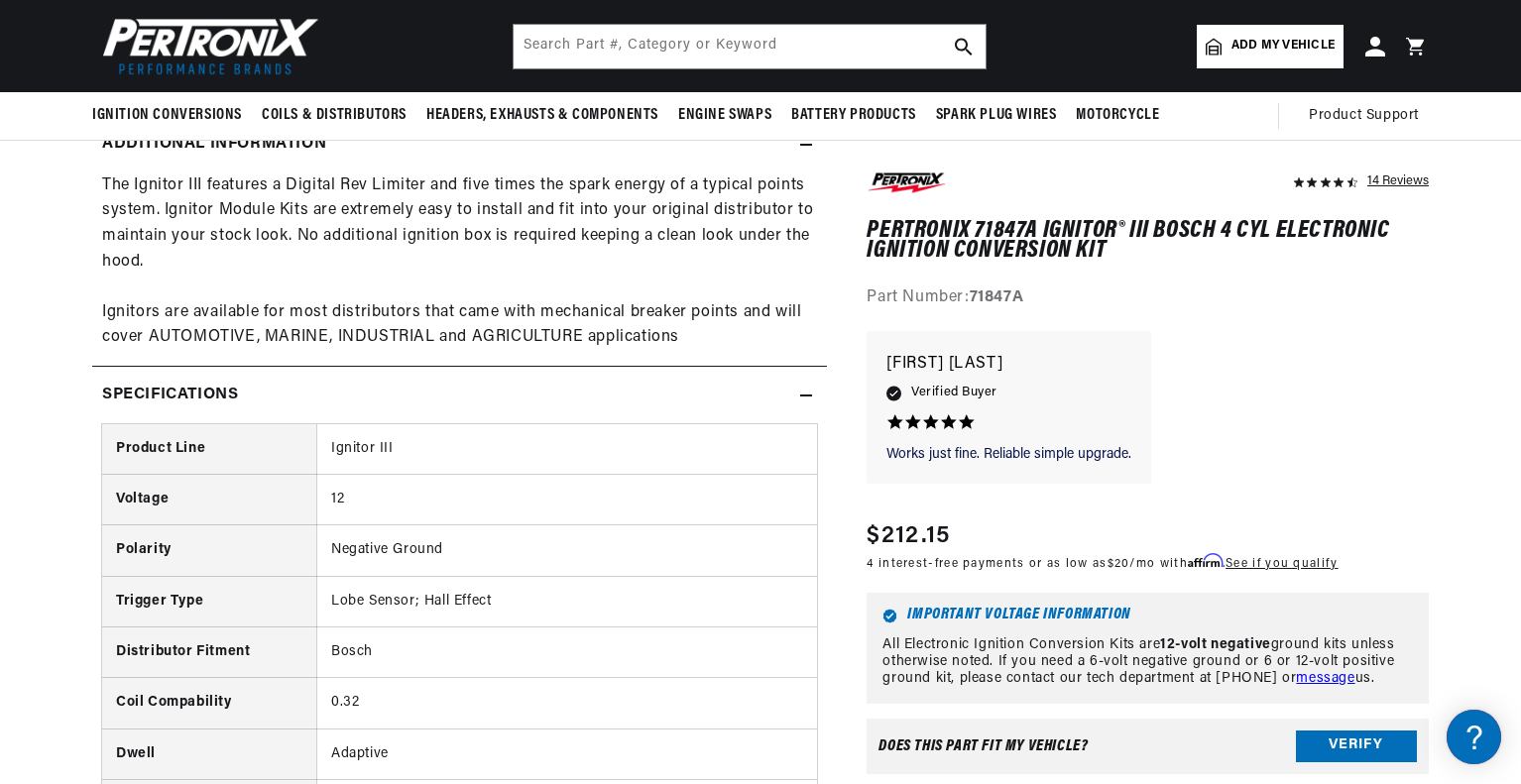 click 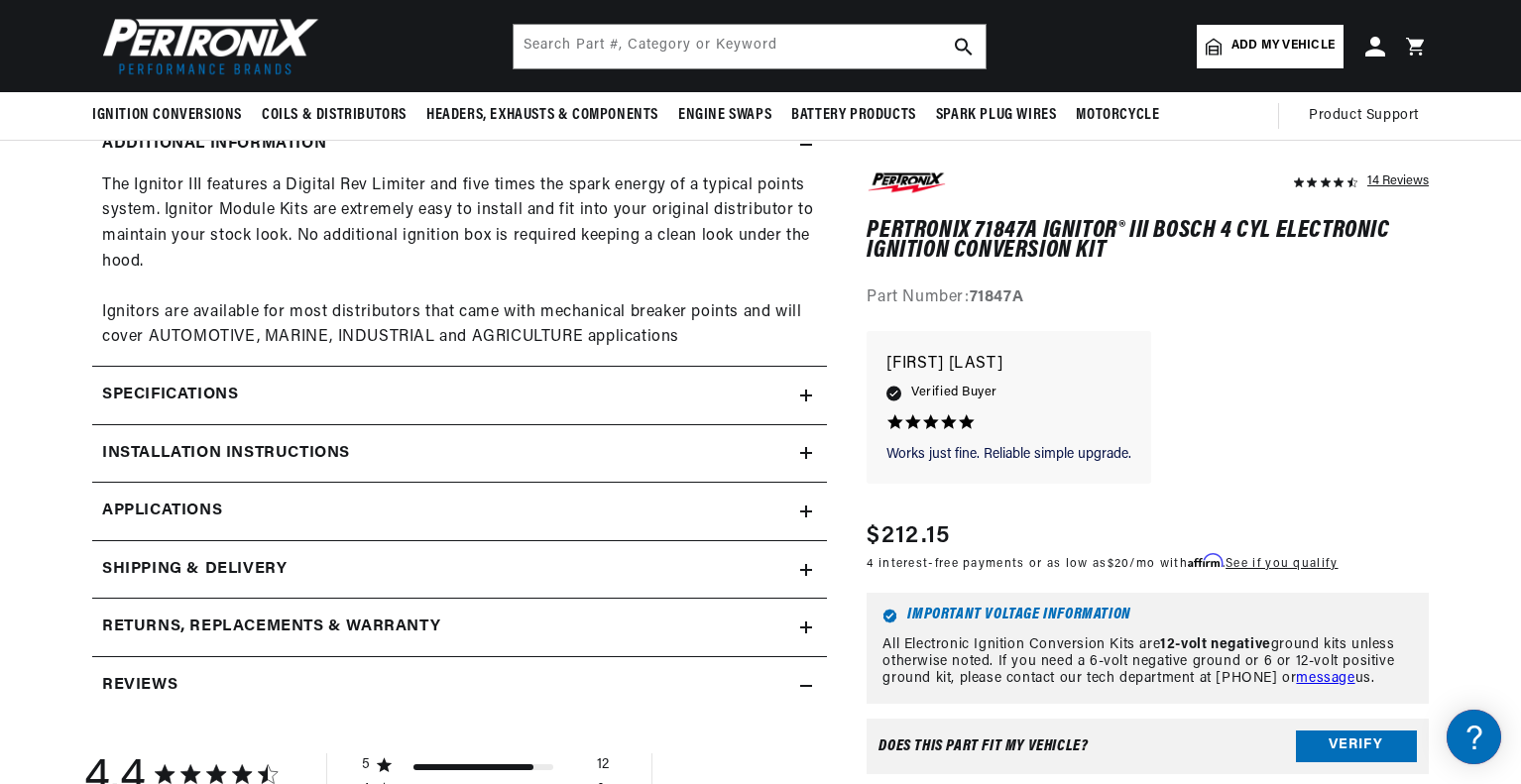 scroll, scrollTop: 0, scrollLeft: 740, axis: horizontal 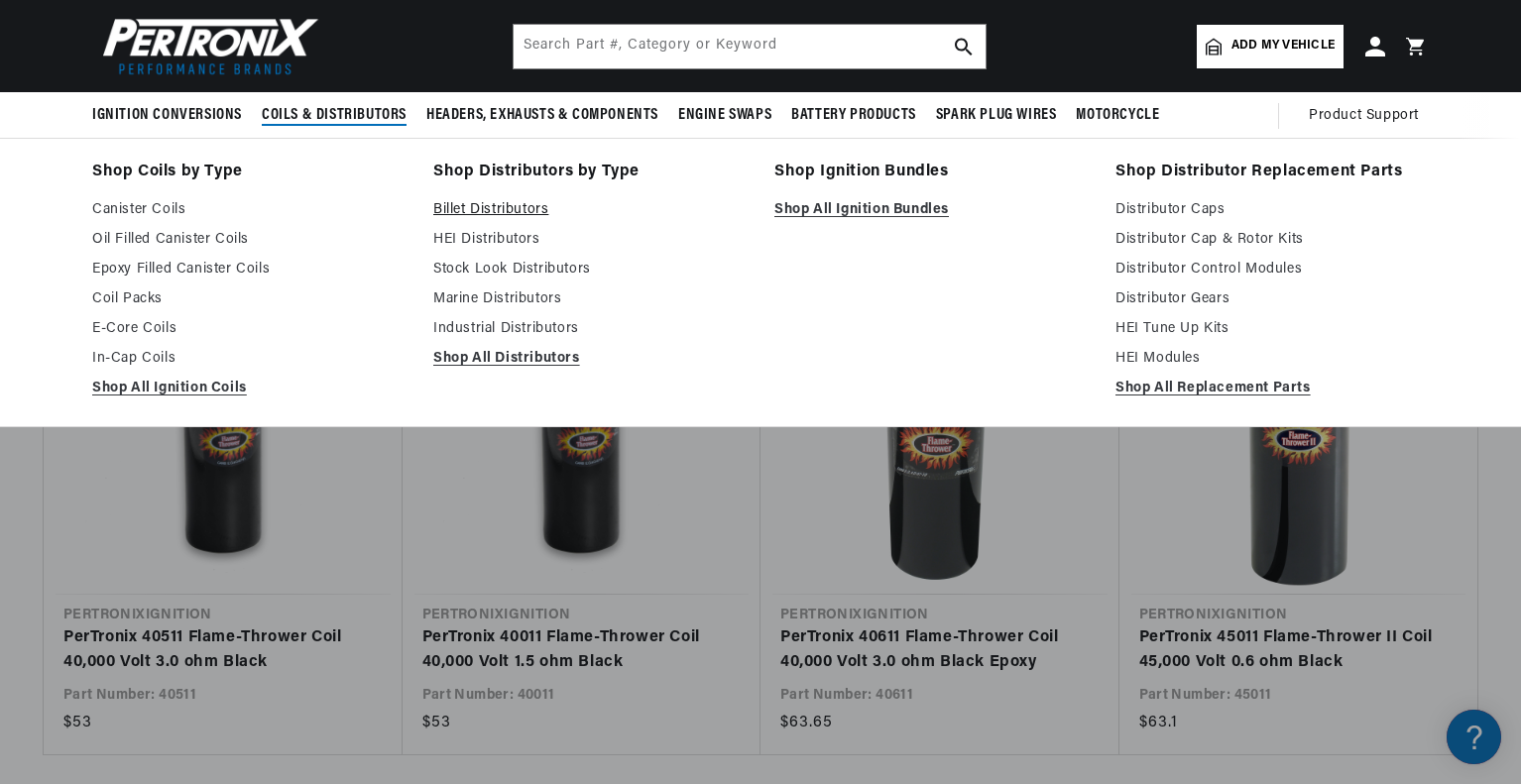click on "Billet Distributors" at bounding box center (590, 210) 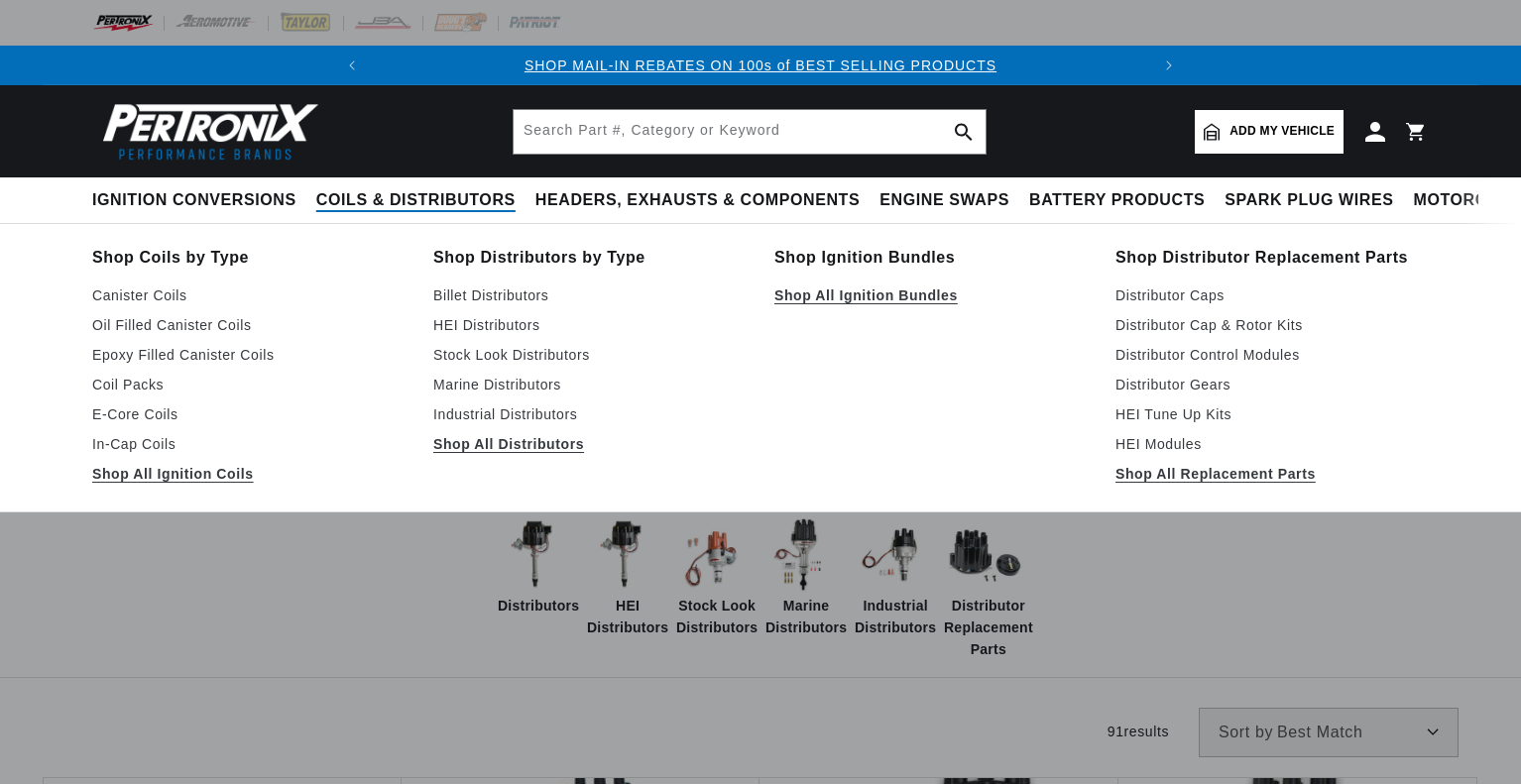 scroll, scrollTop: 0, scrollLeft: 0, axis: both 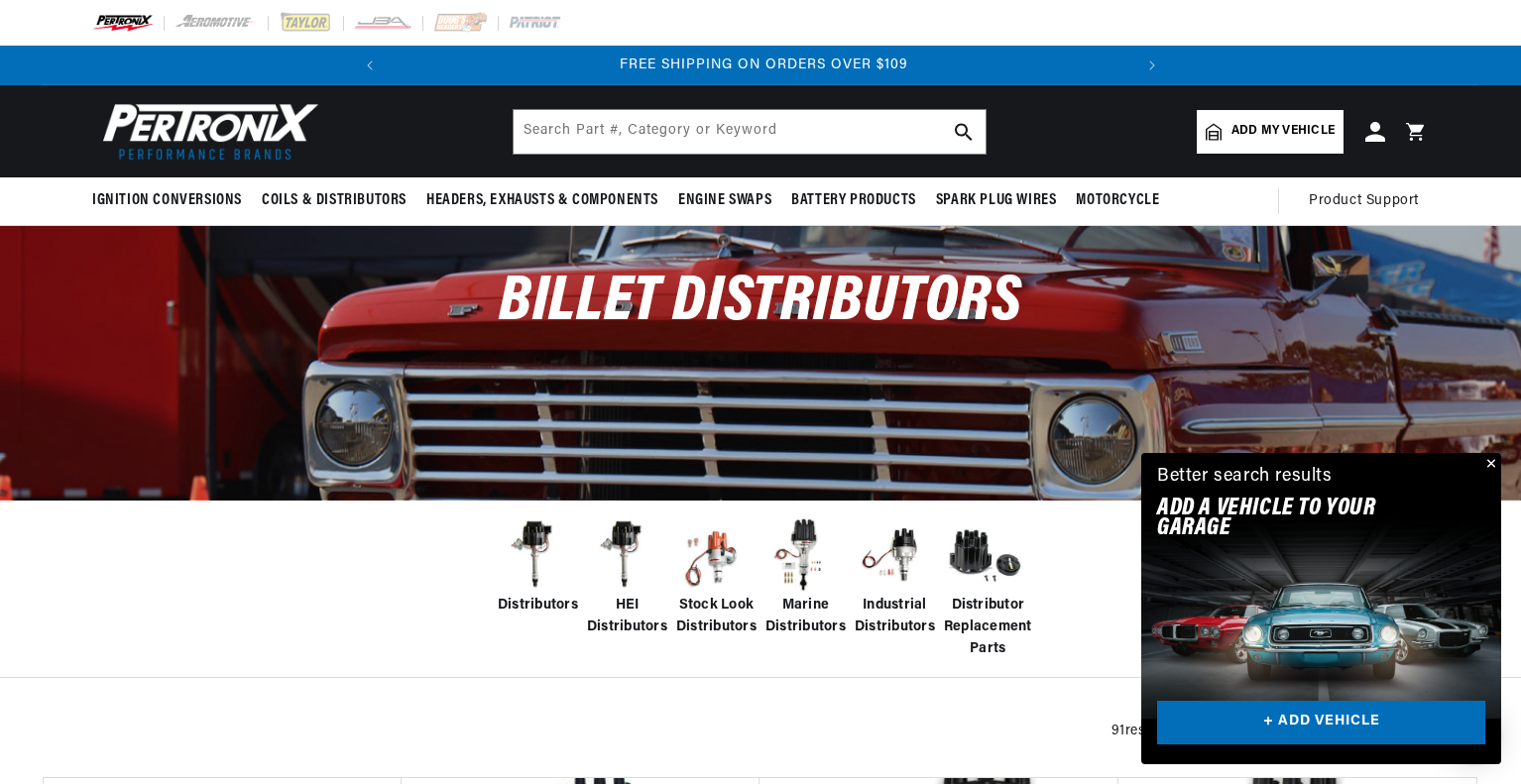 click on "Close dialog FIND THE RIGHT PARTS Take our quick quiz using the button below, answer a few simple questions, and we'll direct you to what you need. FIND MY PARTS Submit" at bounding box center (760, 392) 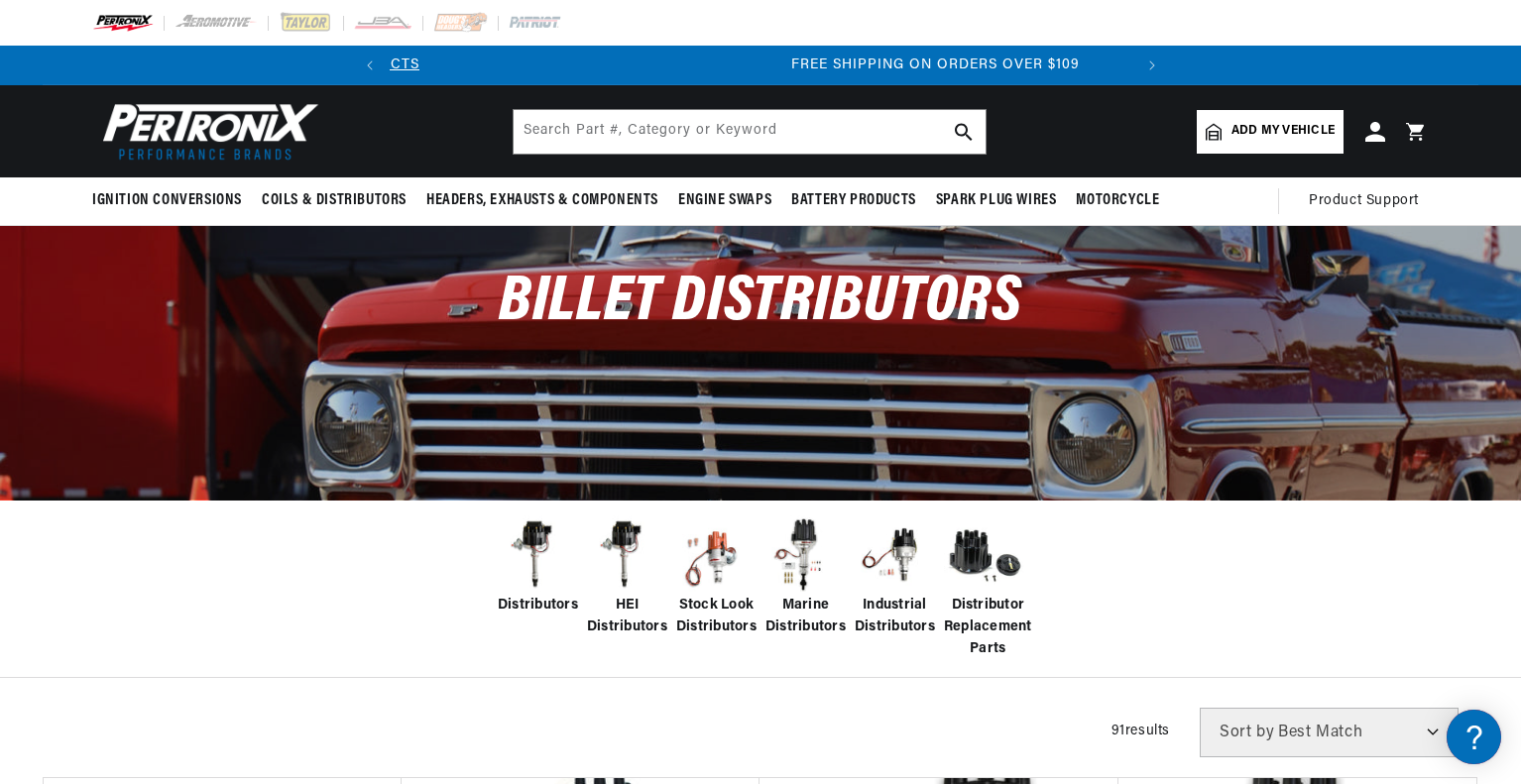 scroll, scrollTop: 0, scrollLeft: 740, axis: horizontal 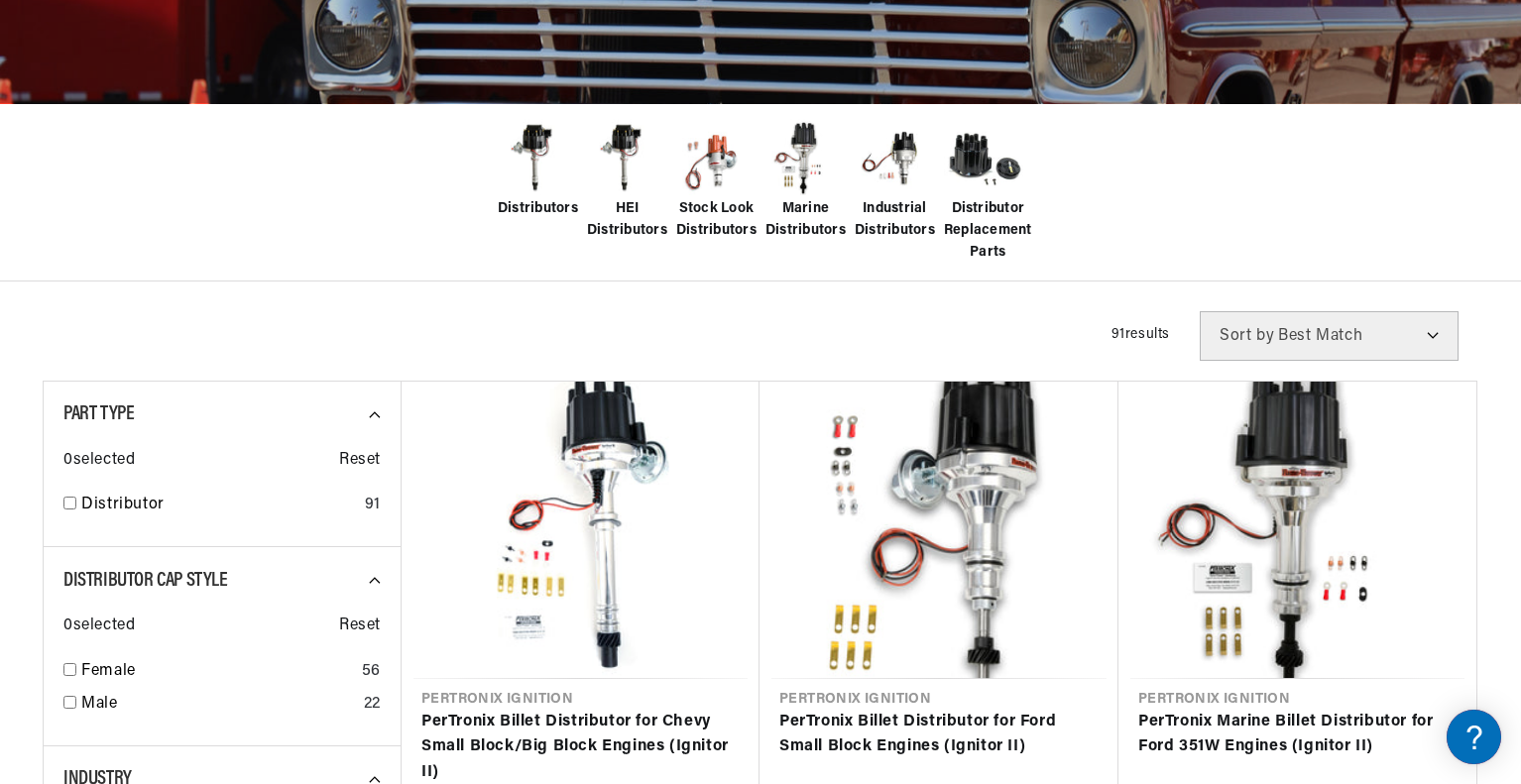 click on "Distributors" at bounding box center [537, 209] 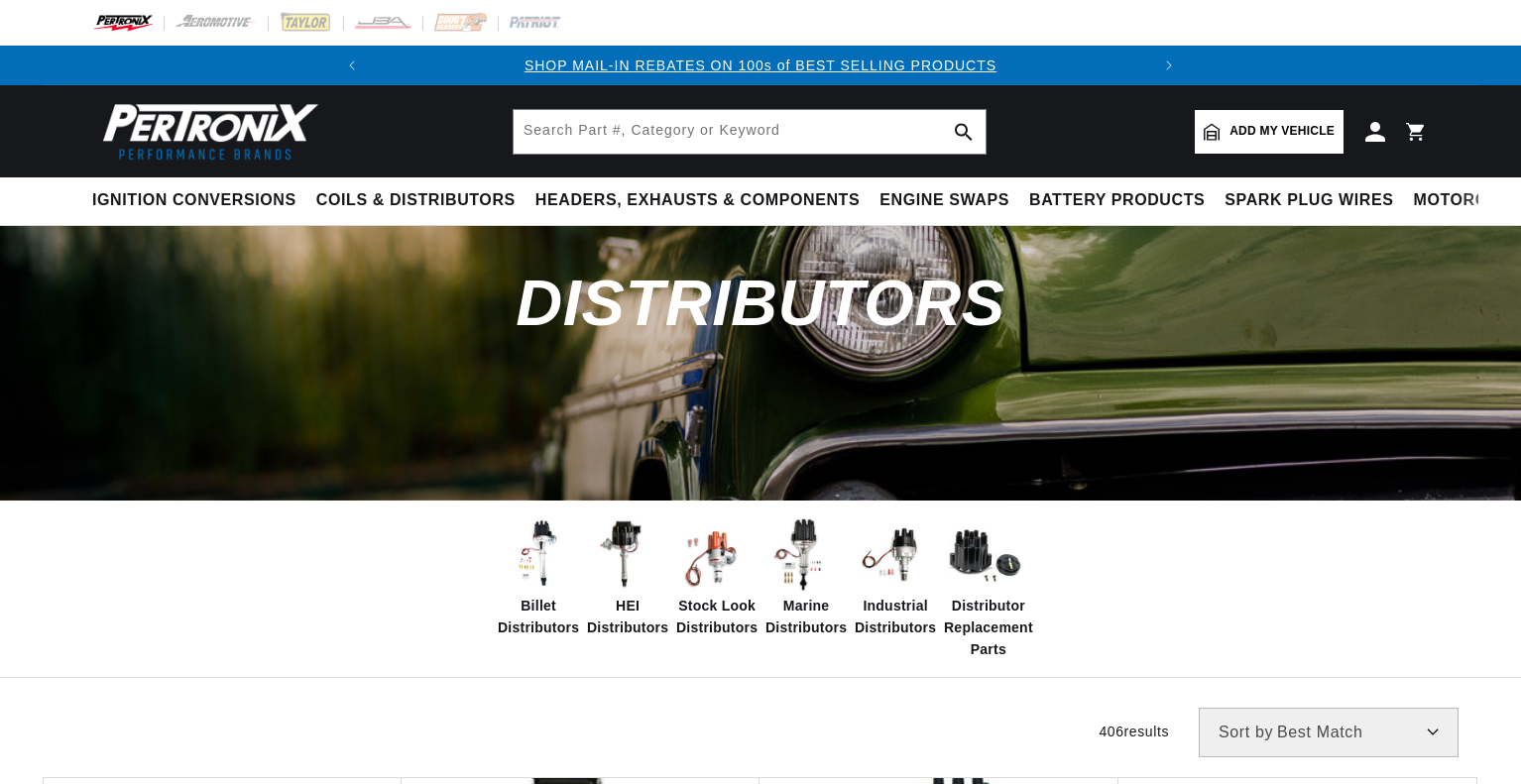 scroll, scrollTop: 0, scrollLeft: 0, axis: both 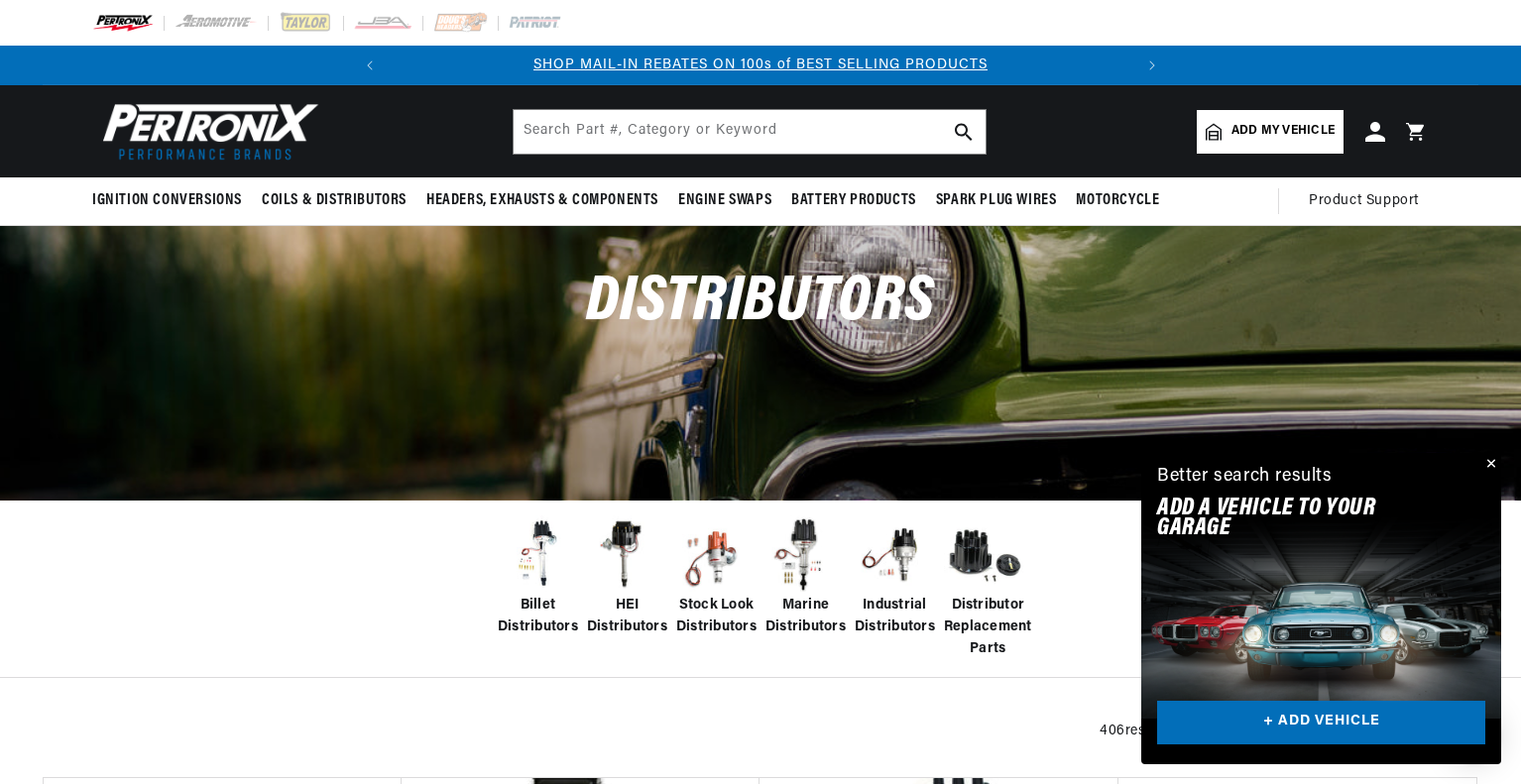 click on "Billet Distributors" at bounding box center [537, 616] 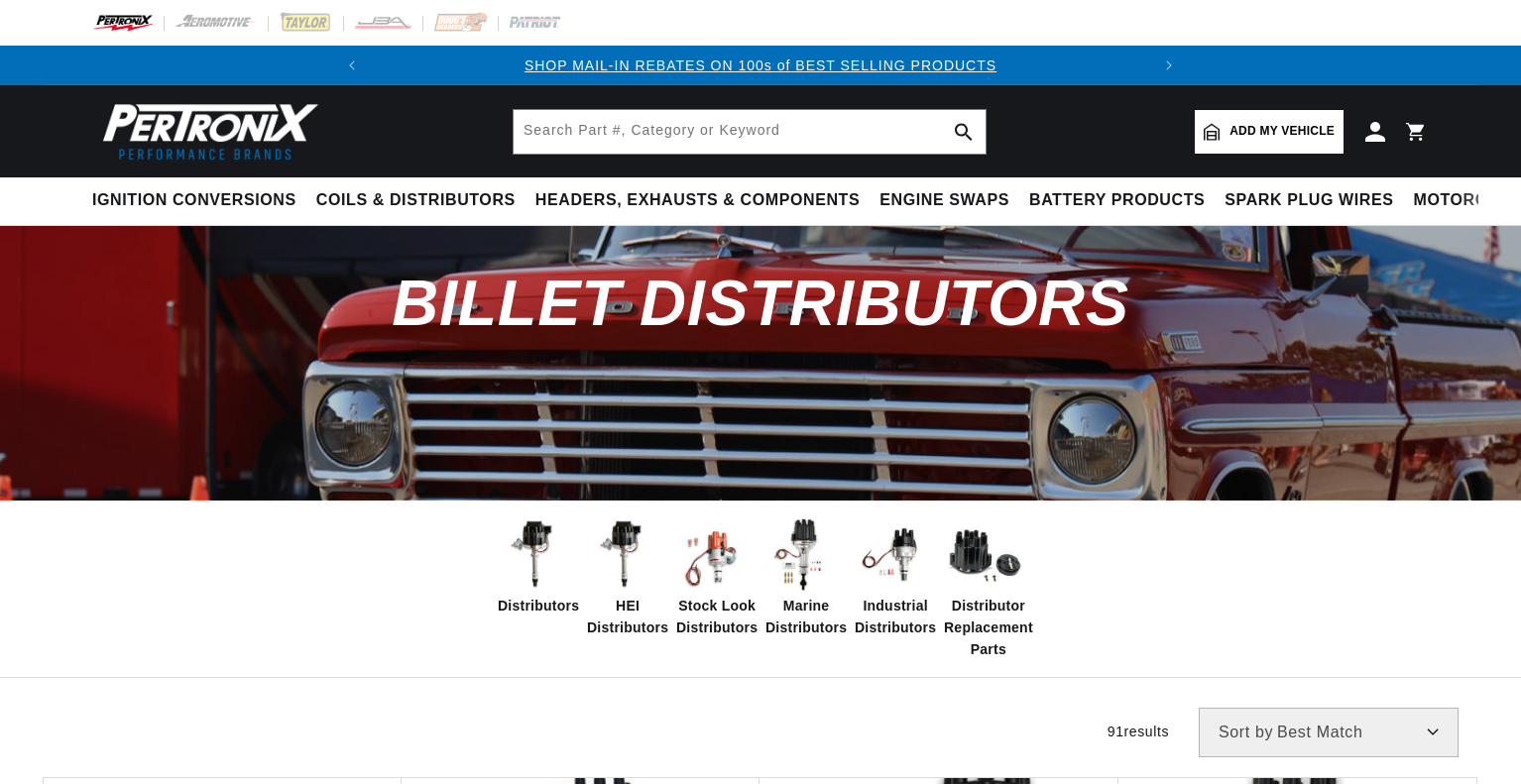 scroll, scrollTop: 0, scrollLeft: 0, axis: both 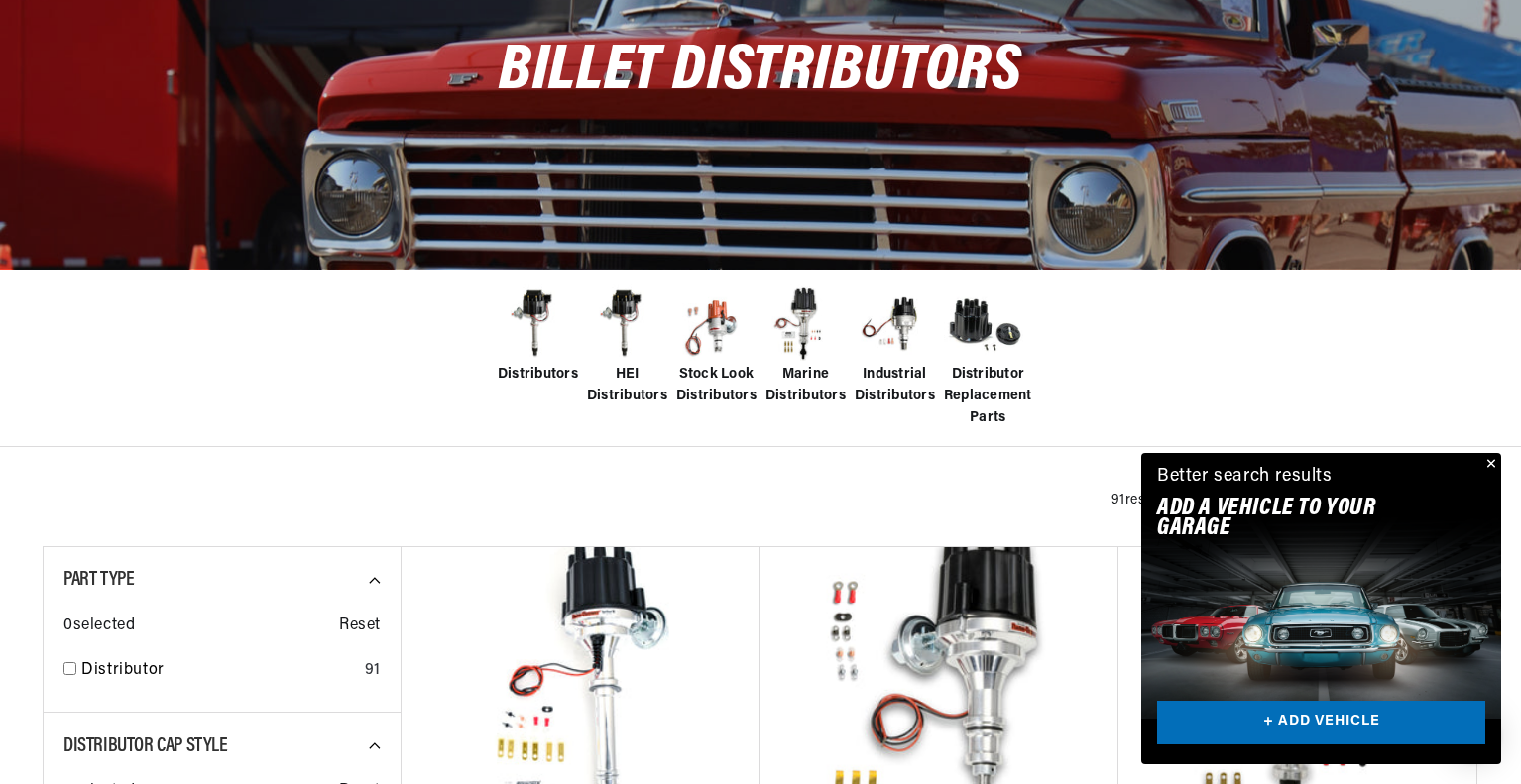 click at bounding box center [1489, 465] 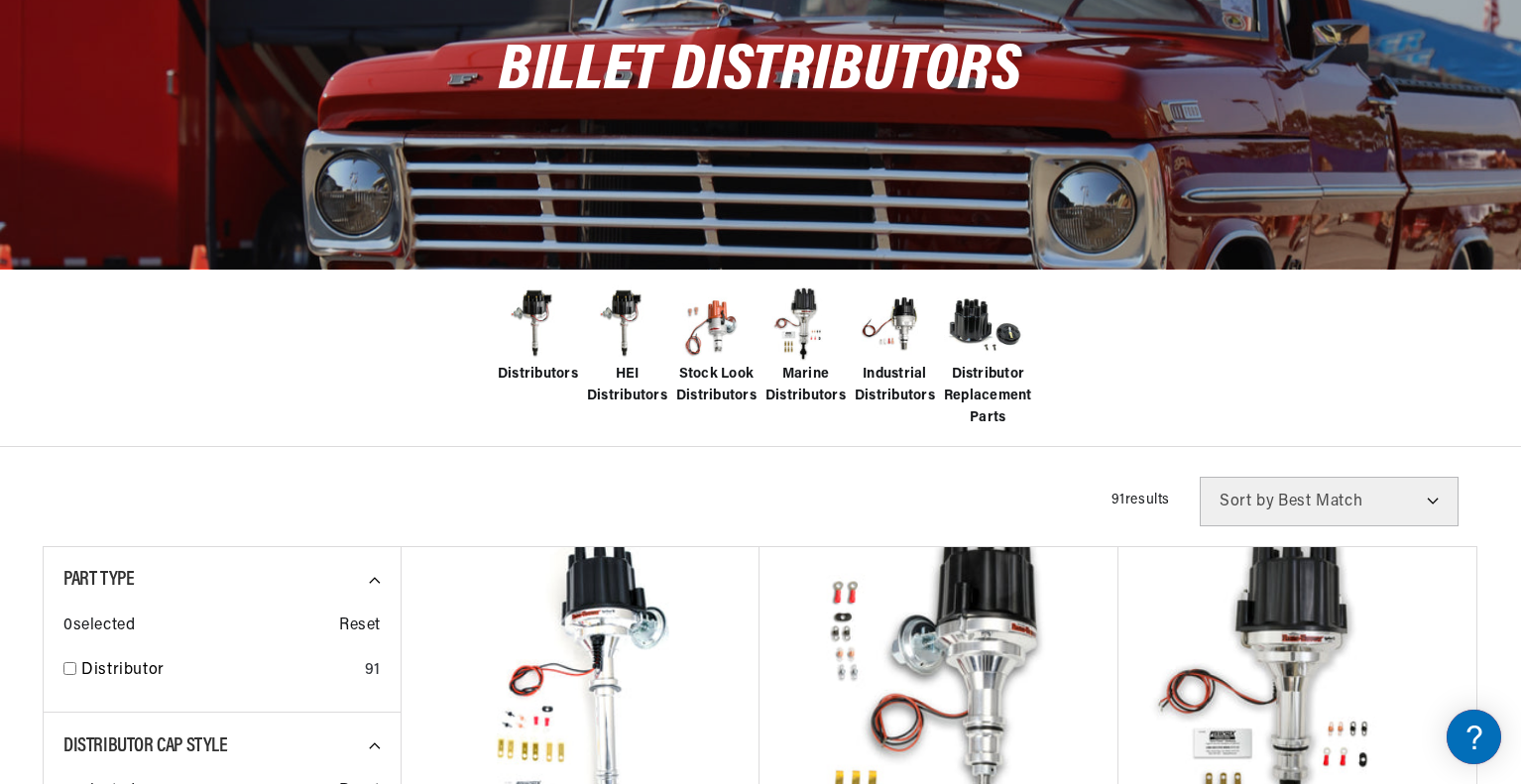 scroll, scrollTop: 0, scrollLeft: 740, axis: horizontal 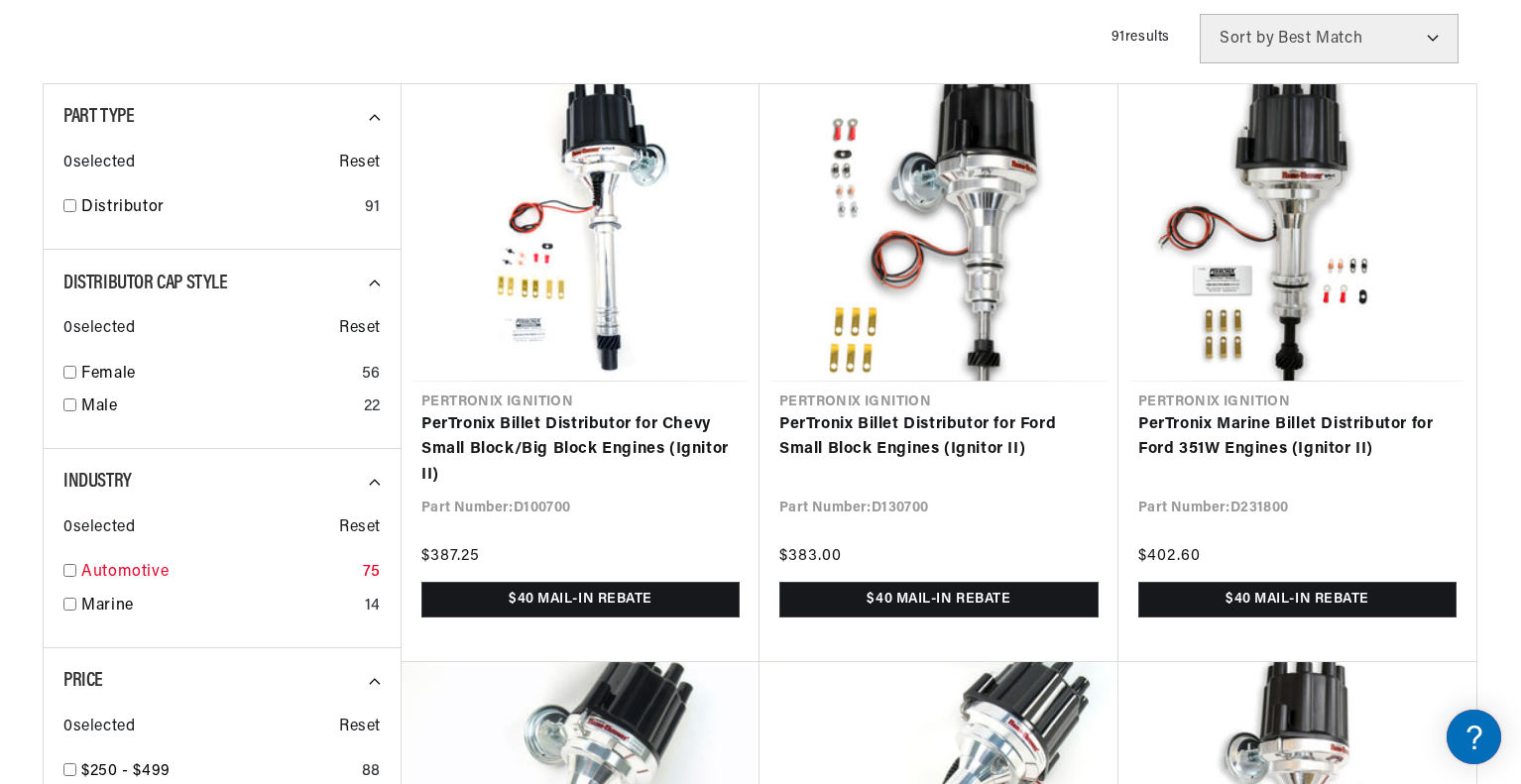 click at bounding box center [69, 570] 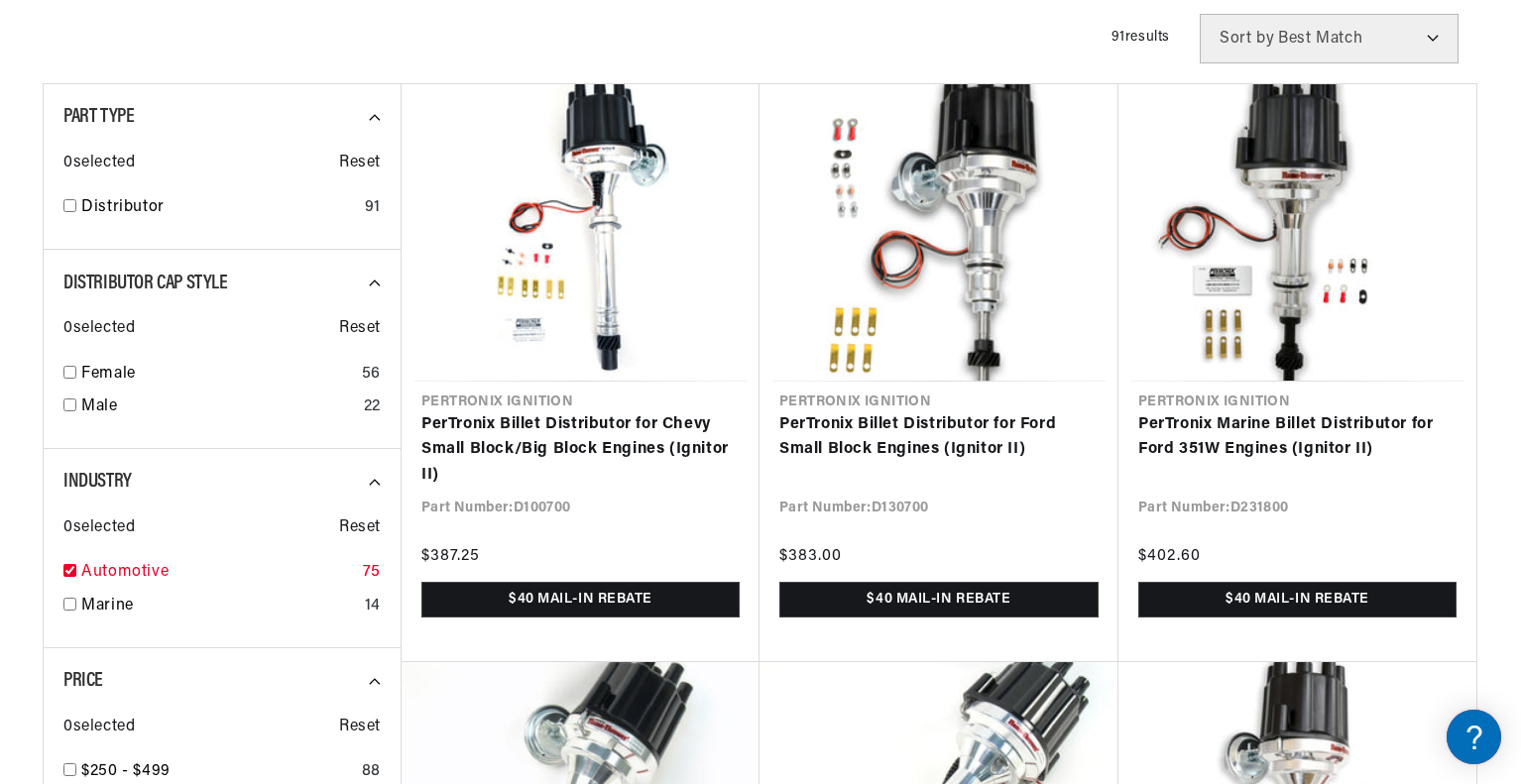 checkbox on "true" 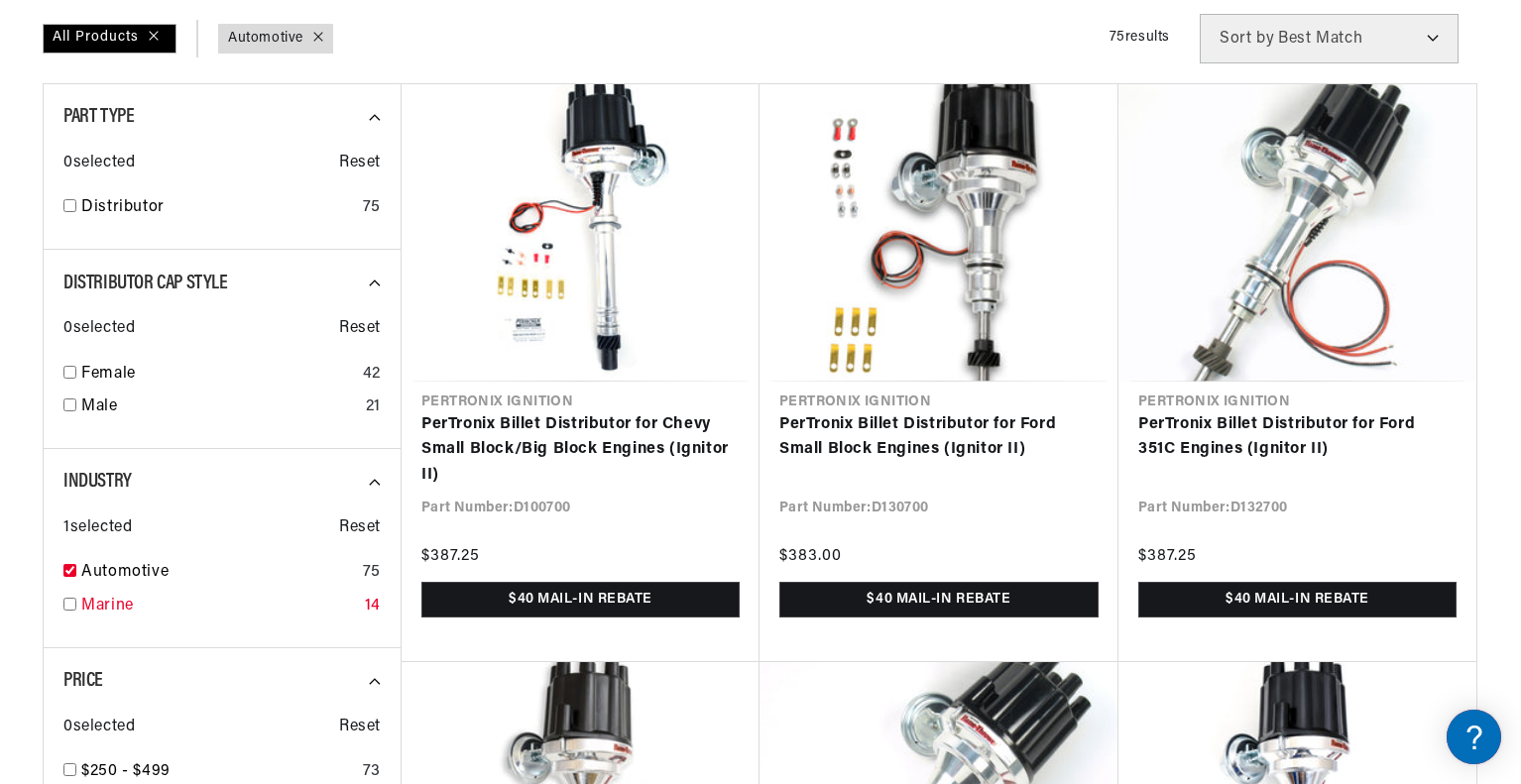 scroll, scrollTop: 0, scrollLeft: 740, axis: horizontal 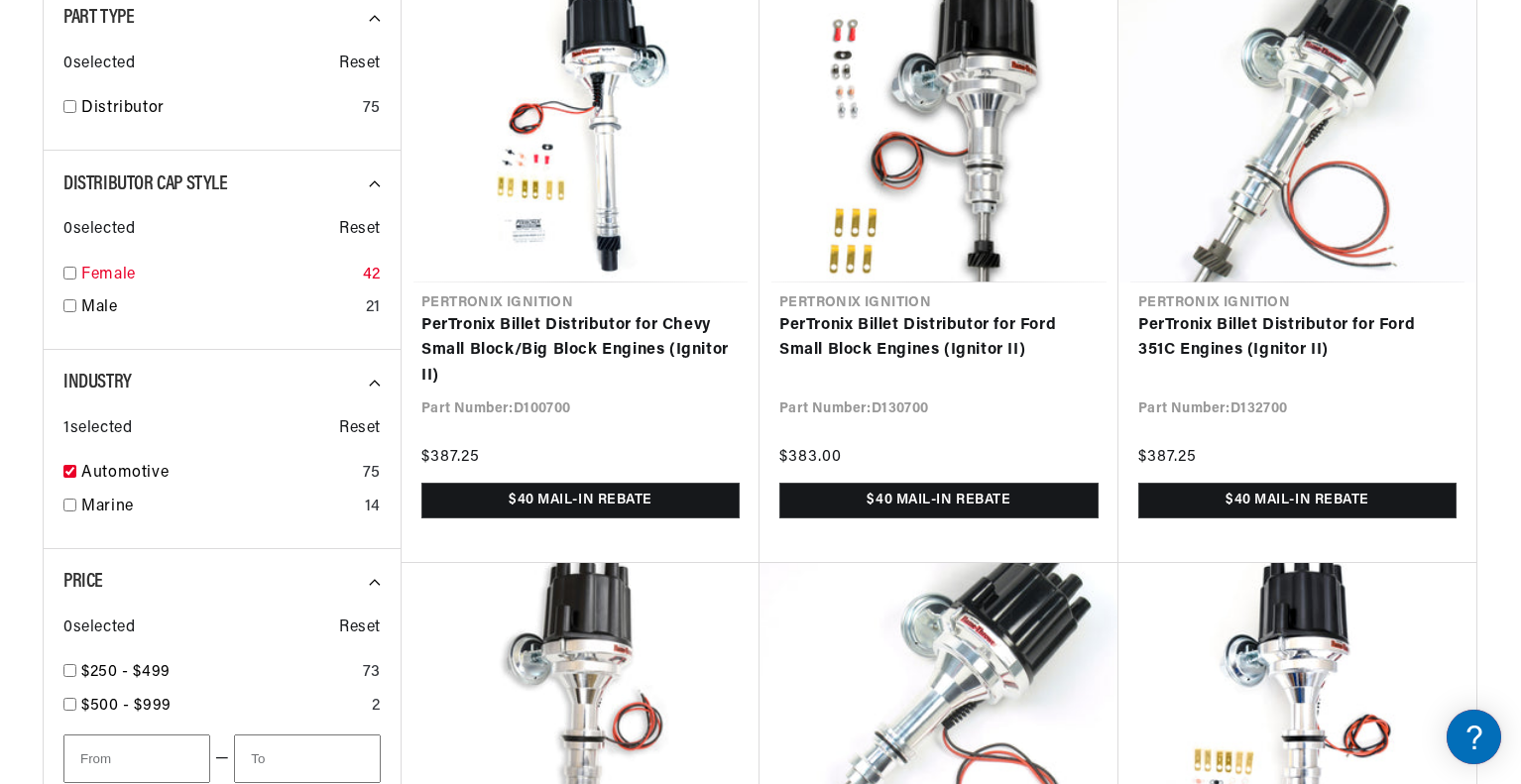 click at bounding box center [69, 273] 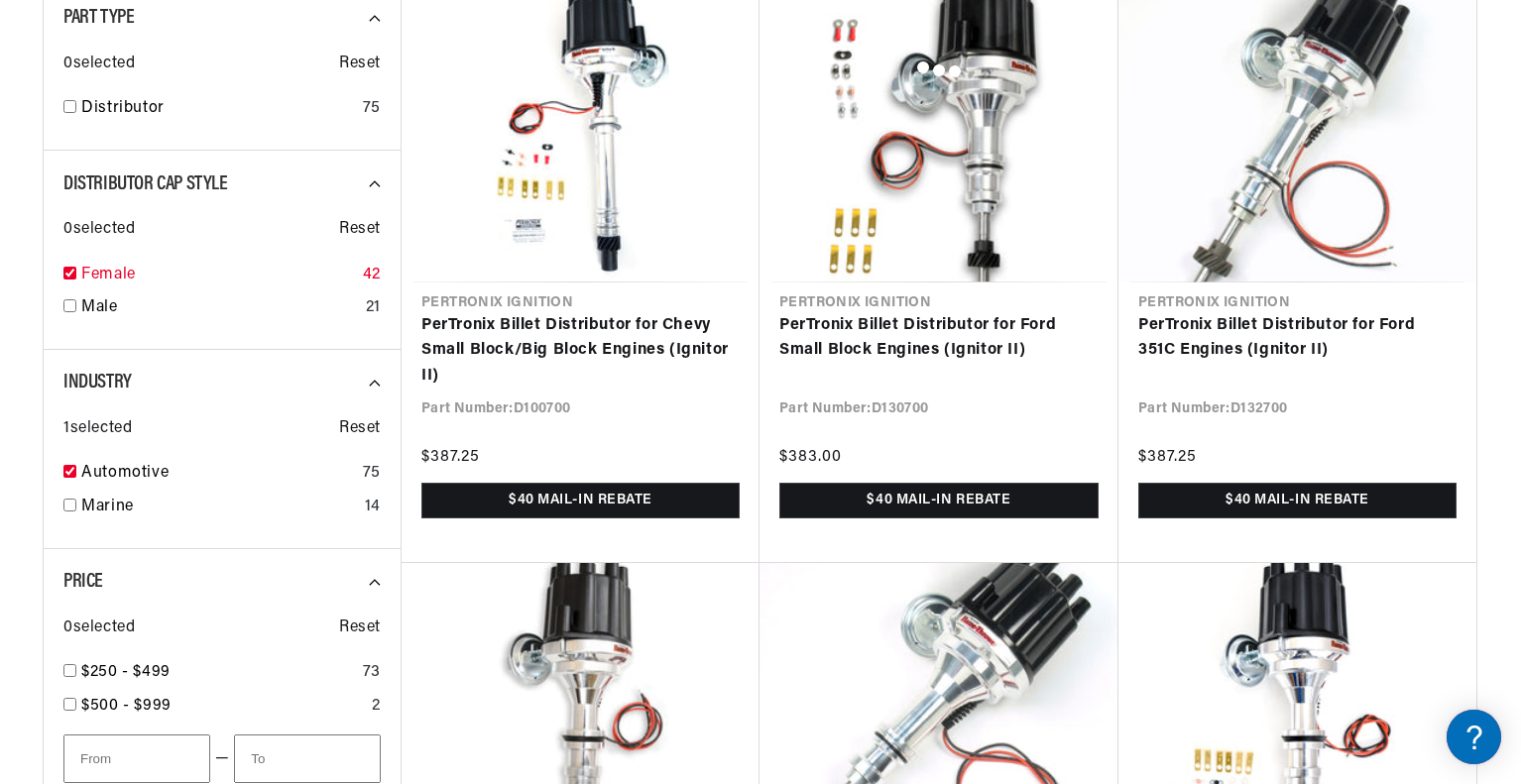 checkbox on "true" 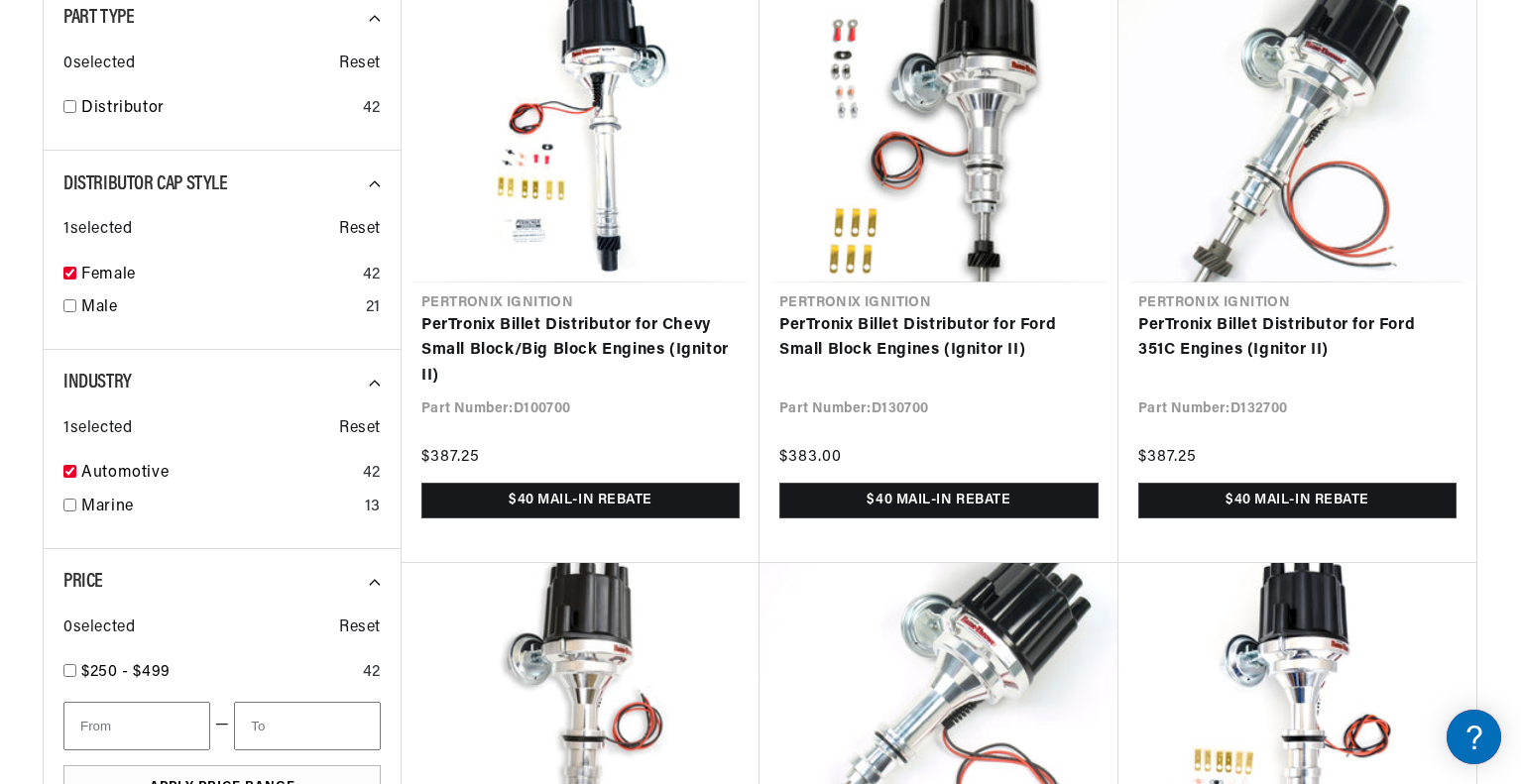 scroll, scrollTop: 0, scrollLeft: 740, axis: horizontal 